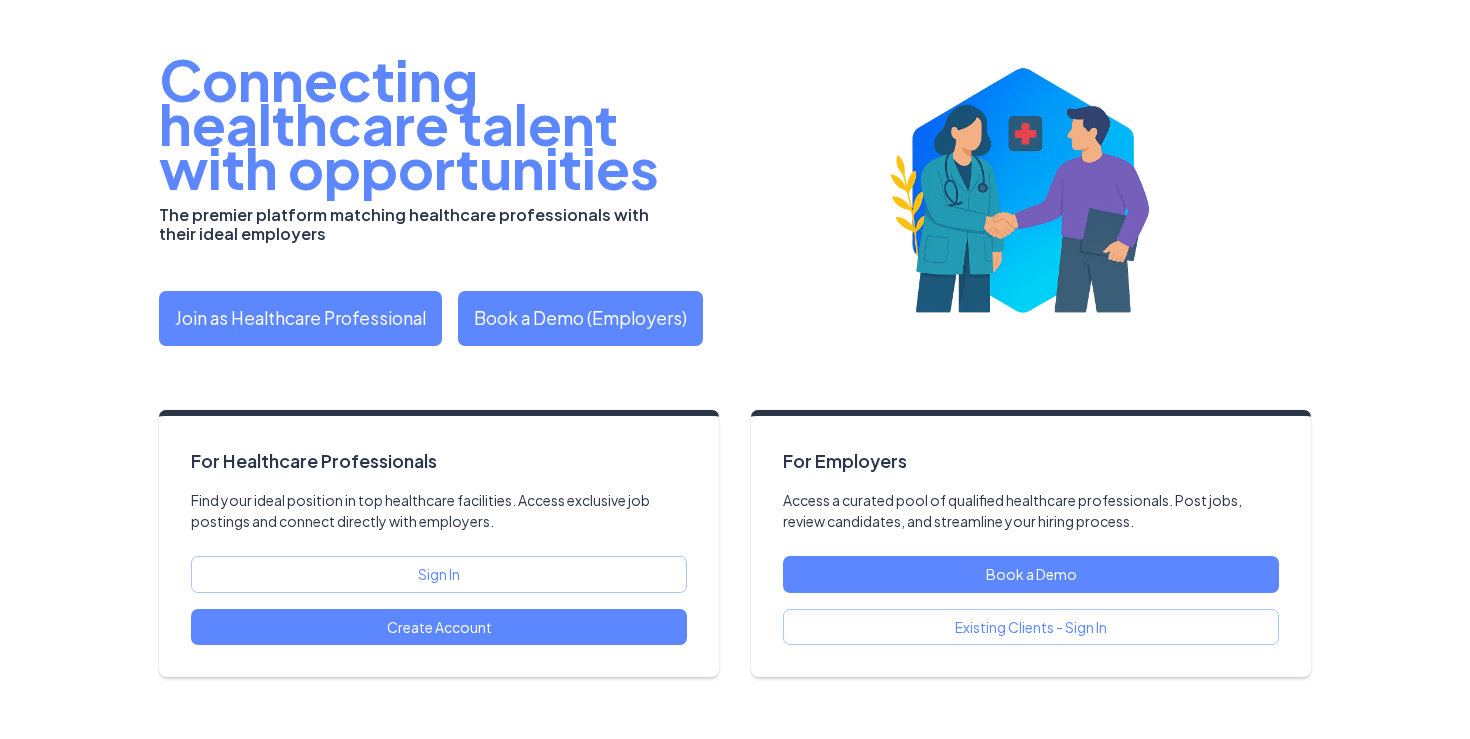 scroll, scrollTop: 60, scrollLeft: 0, axis: vertical 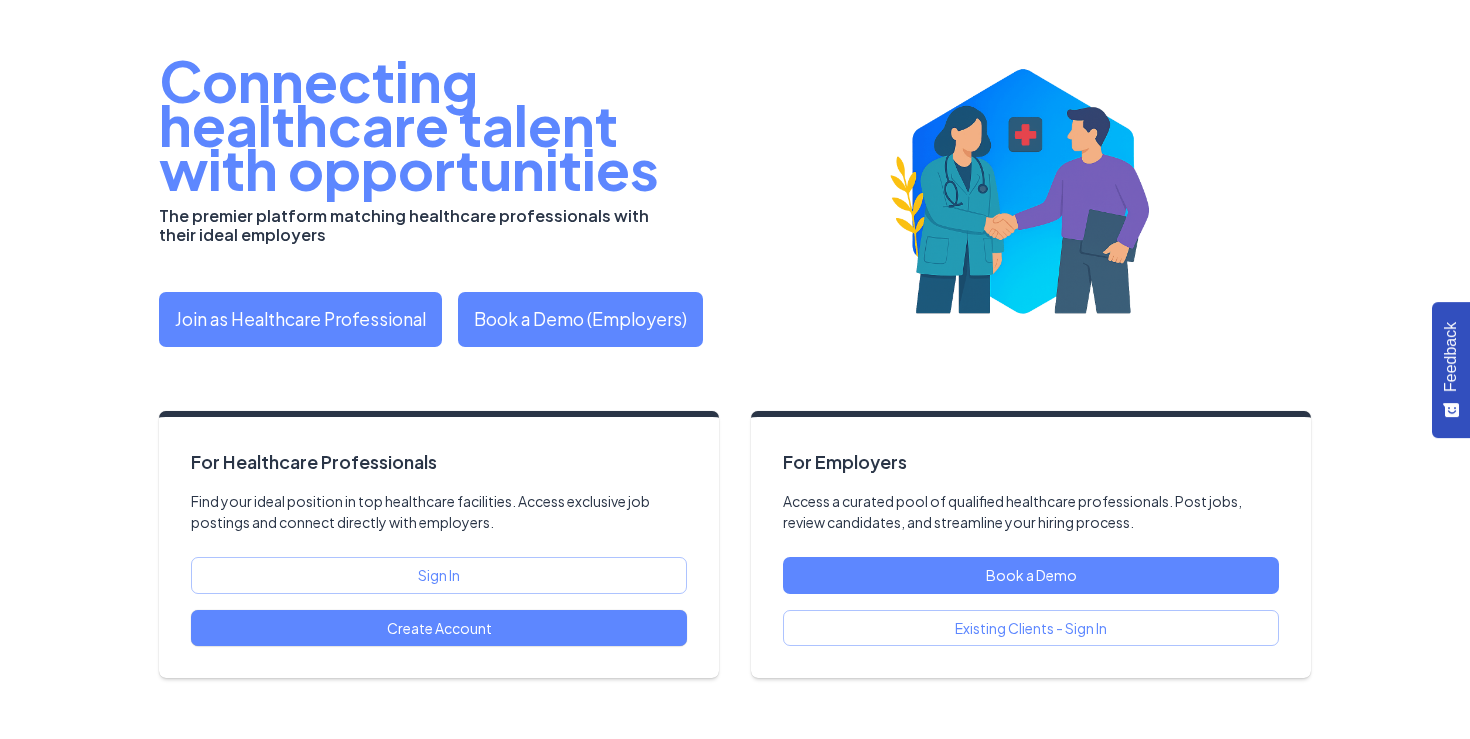 click on "Create Account" at bounding box center [439, 628] 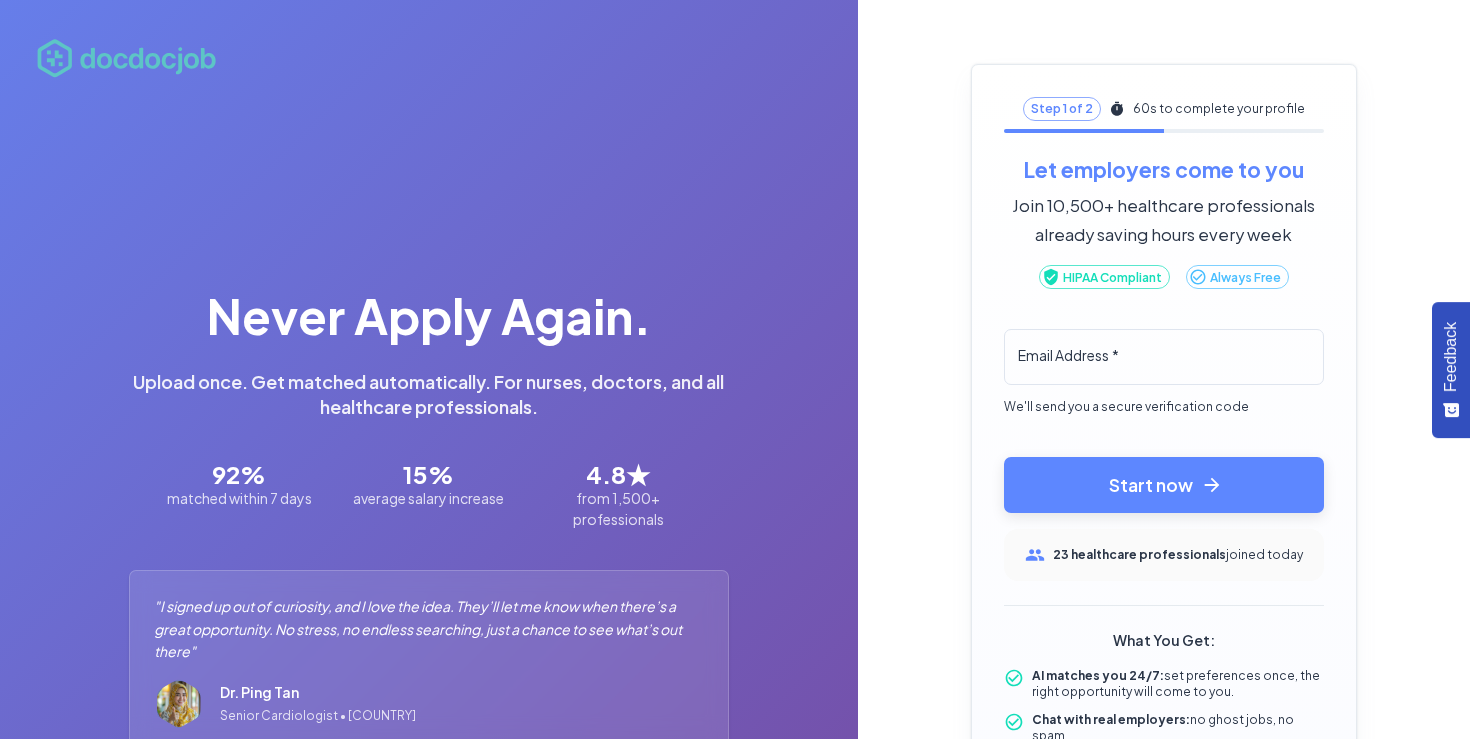 scroll, scrollTop: 0, scrollLeft: 0, axis: both 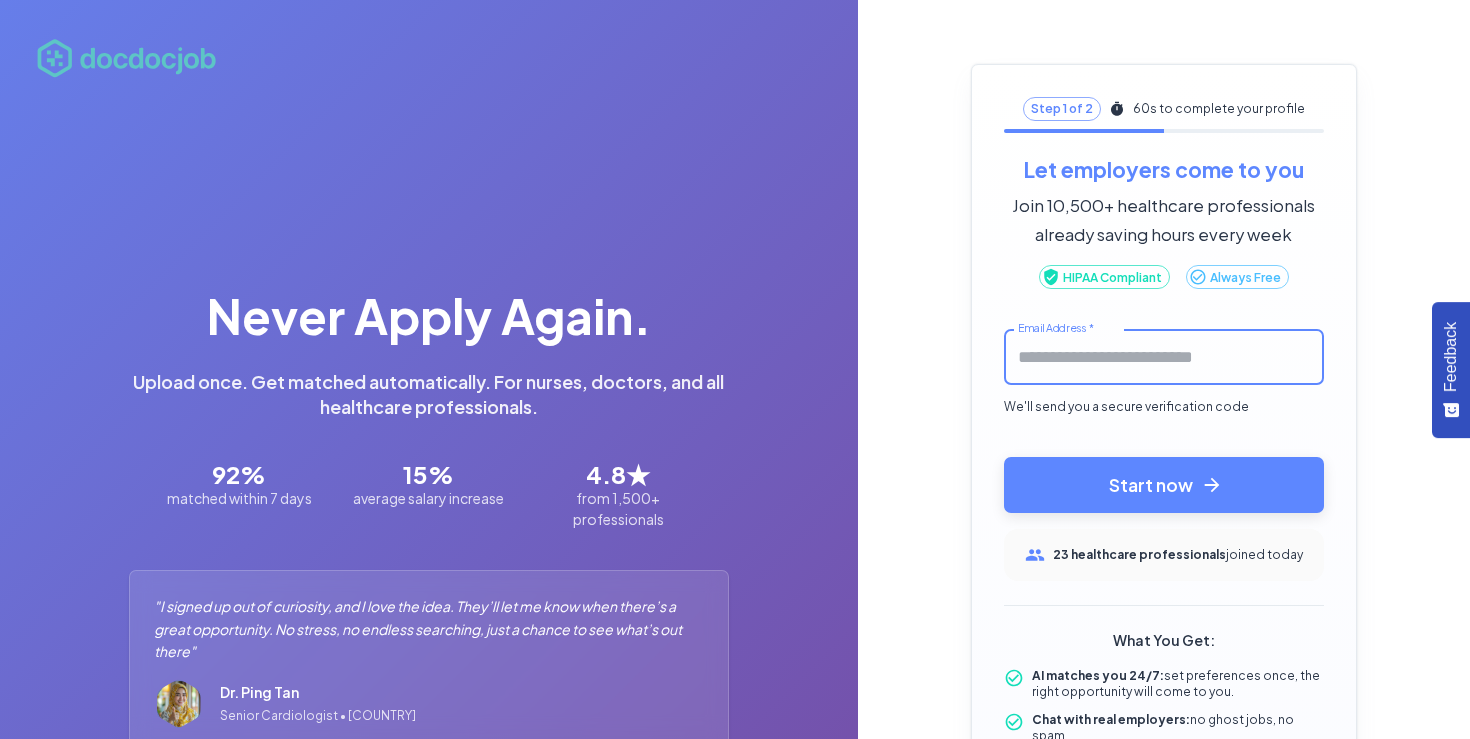 click on "Email Address   *" at bounding box center [1164, 357] 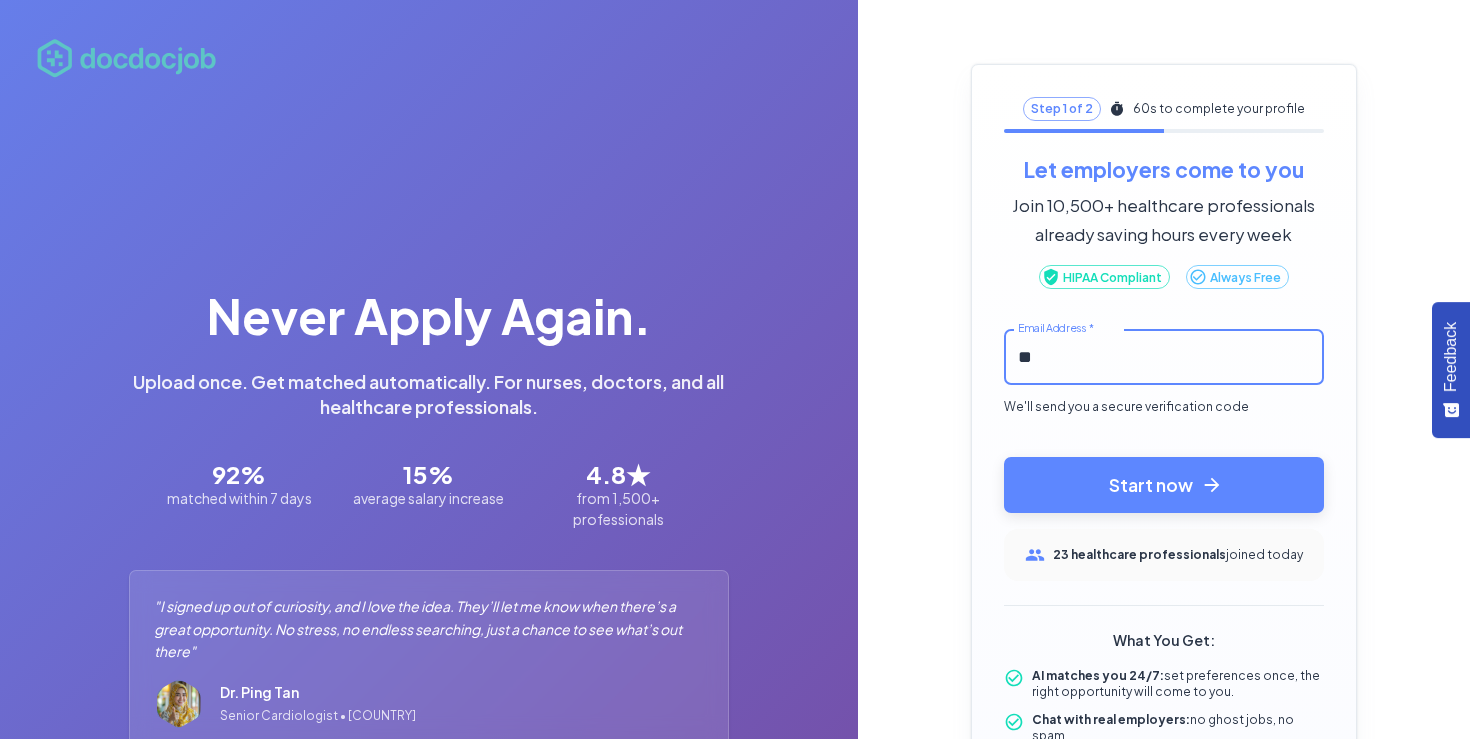 type on "*" 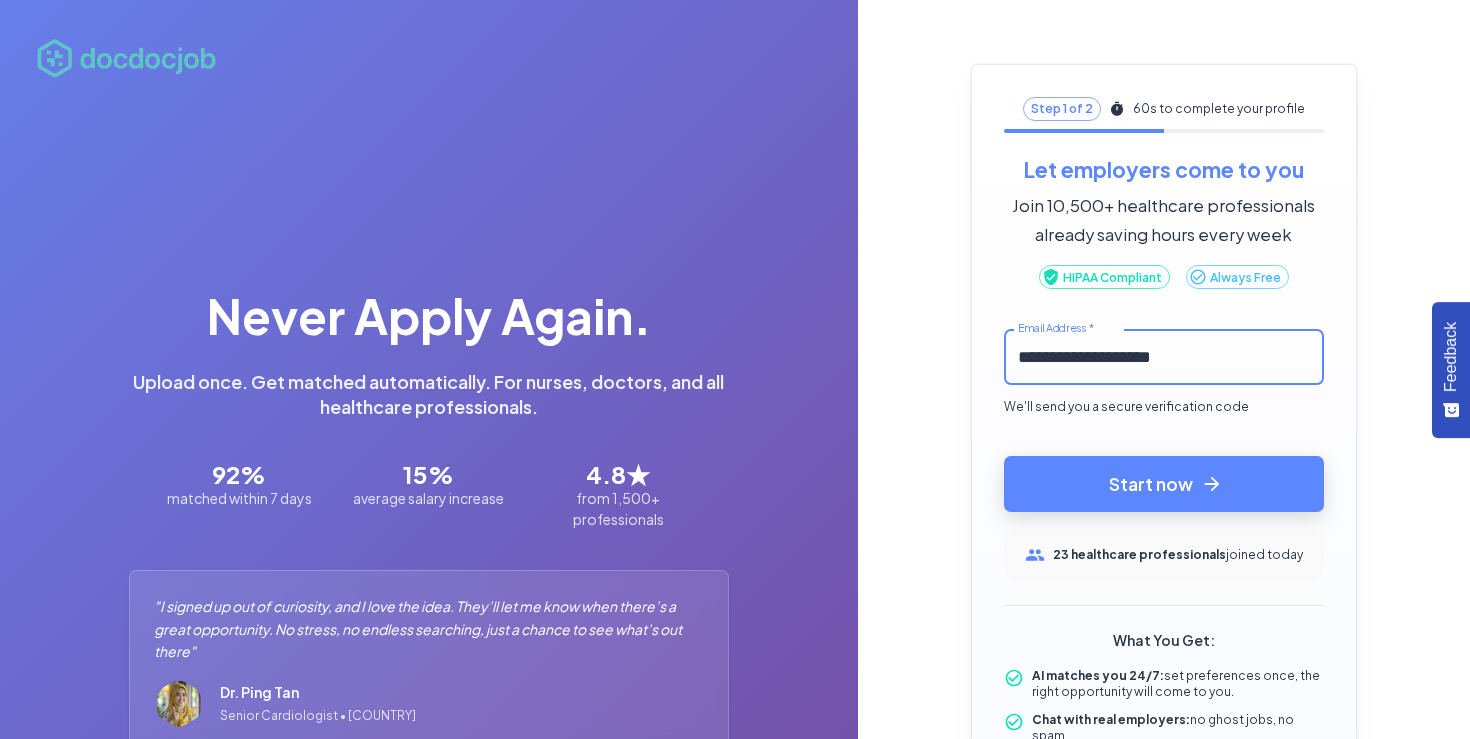 type on "**********" 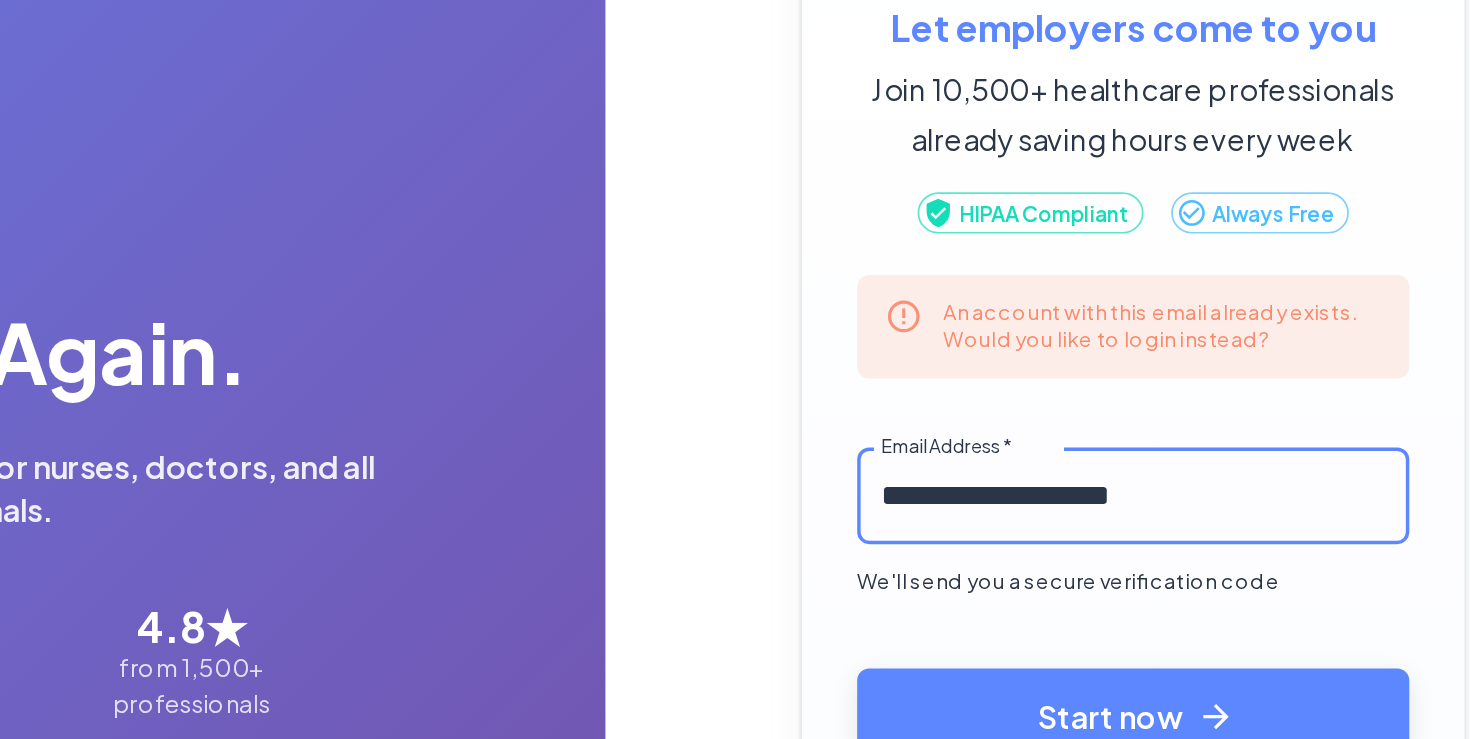 scroll, scrollTop: 1, scrollLeft: 0, axis: vertical 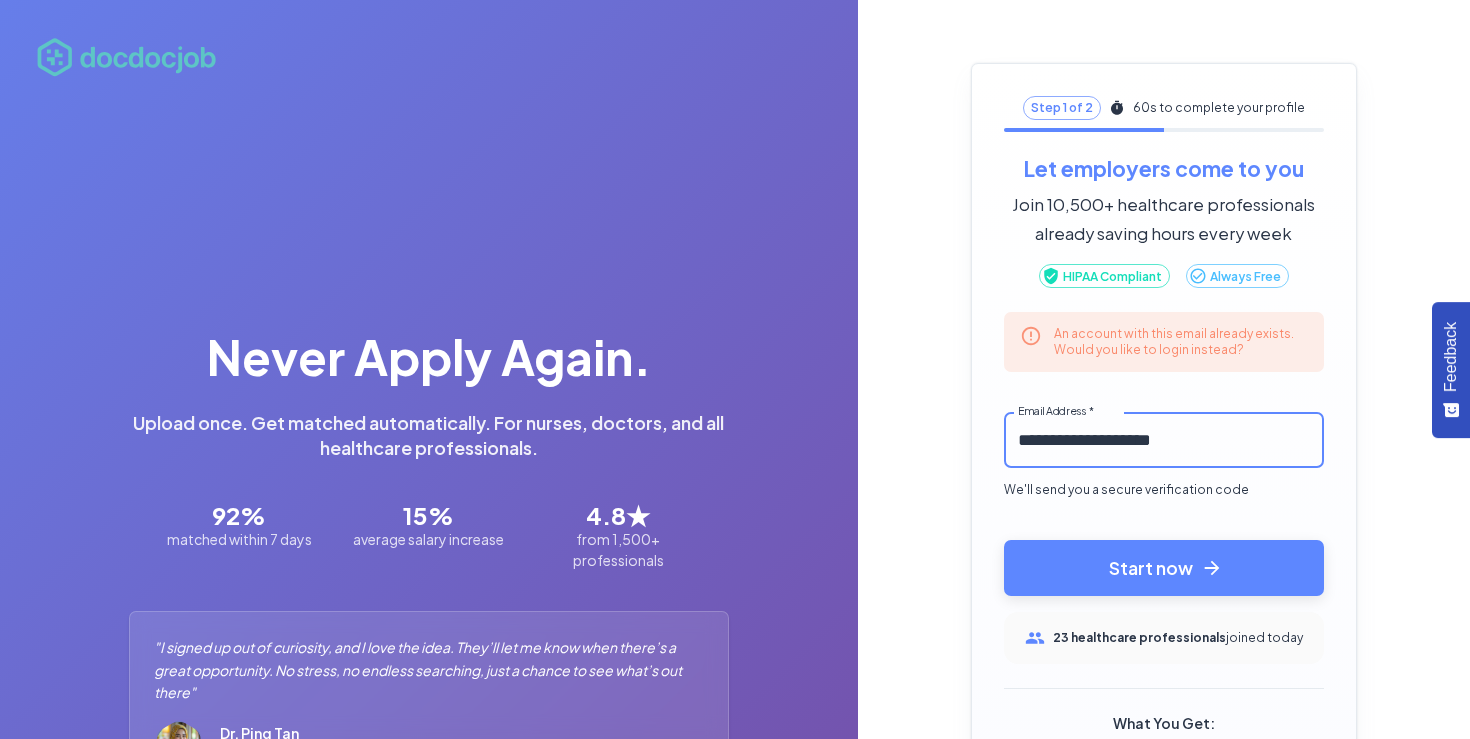click on "**********" at bounding box center (1164, 440) 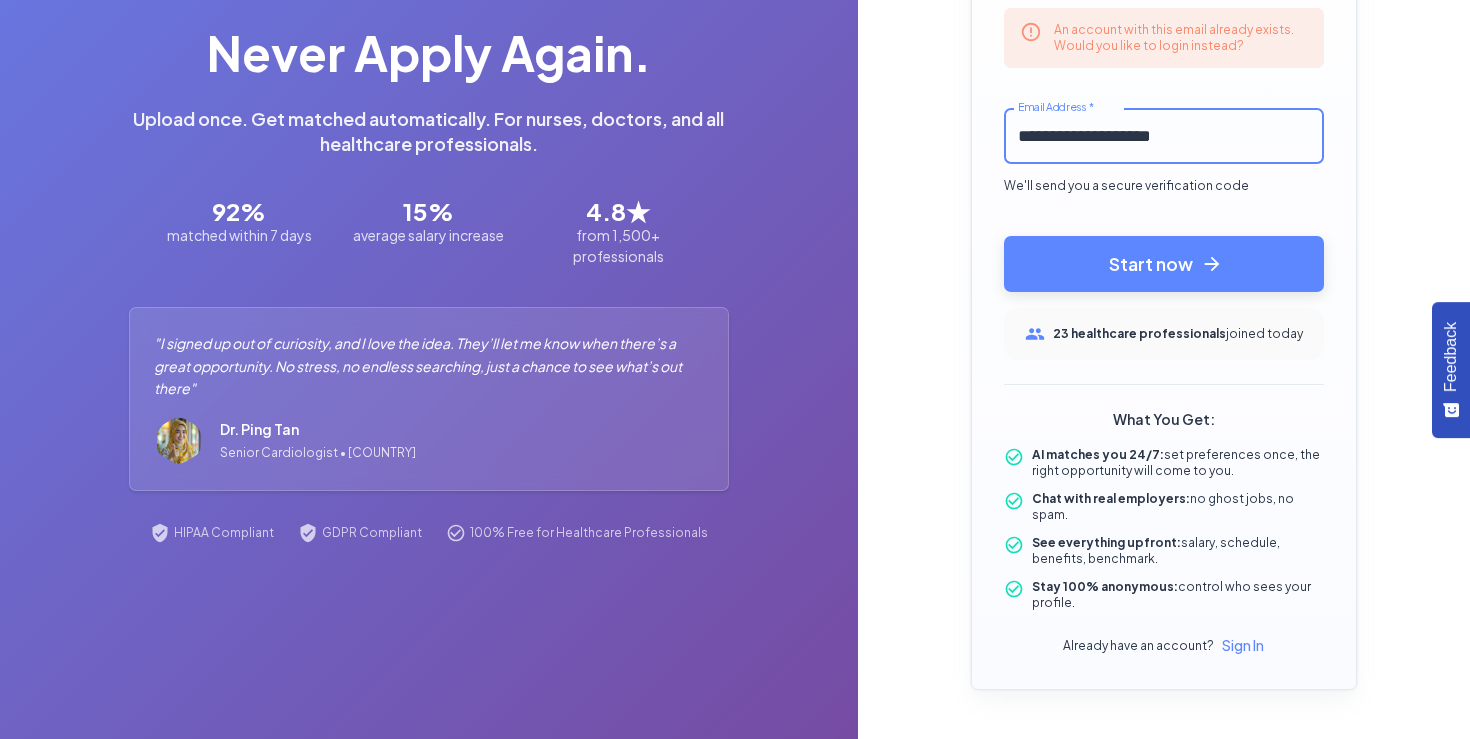 scroll, scrollTop: 304, scrollLeft: 0, axis: vertical 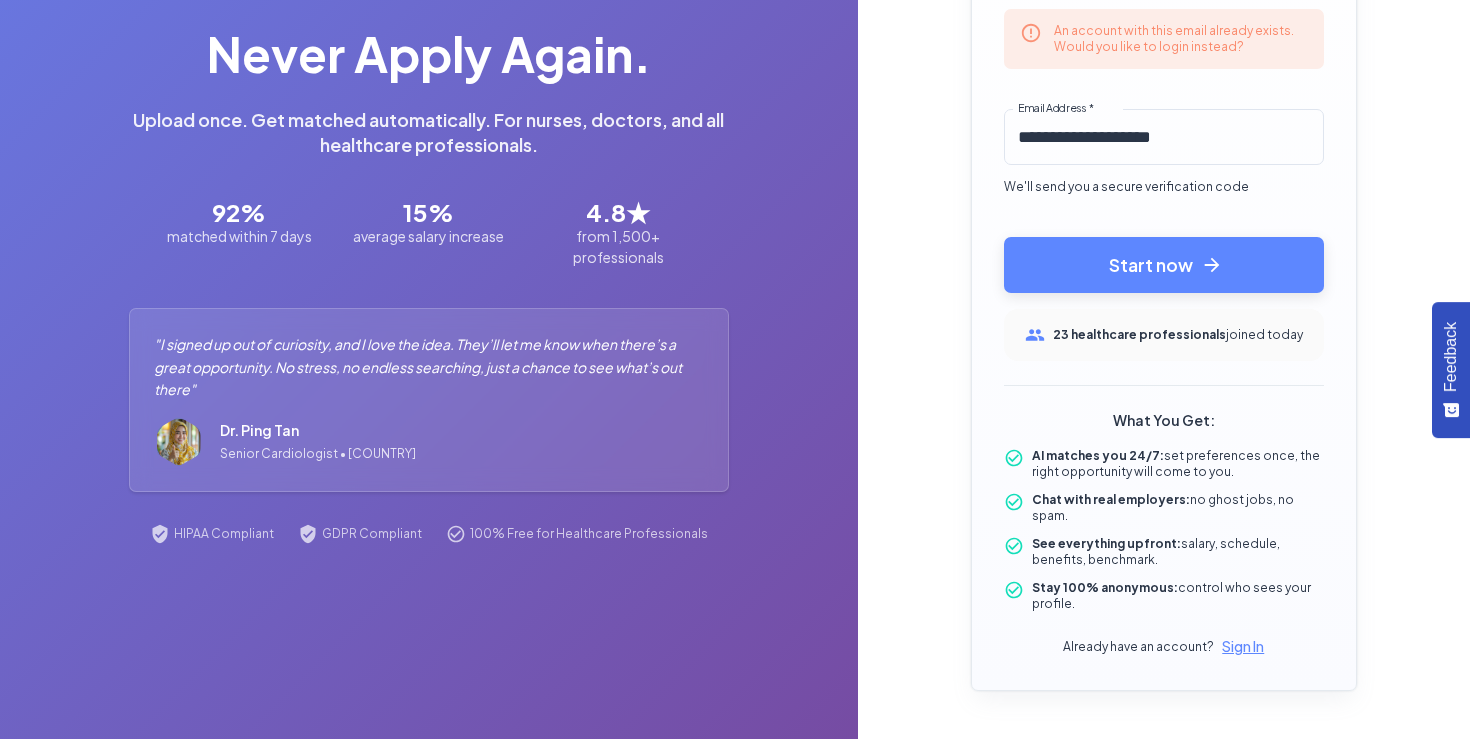 click on "Sign In" at bounding box center [1243, 646] 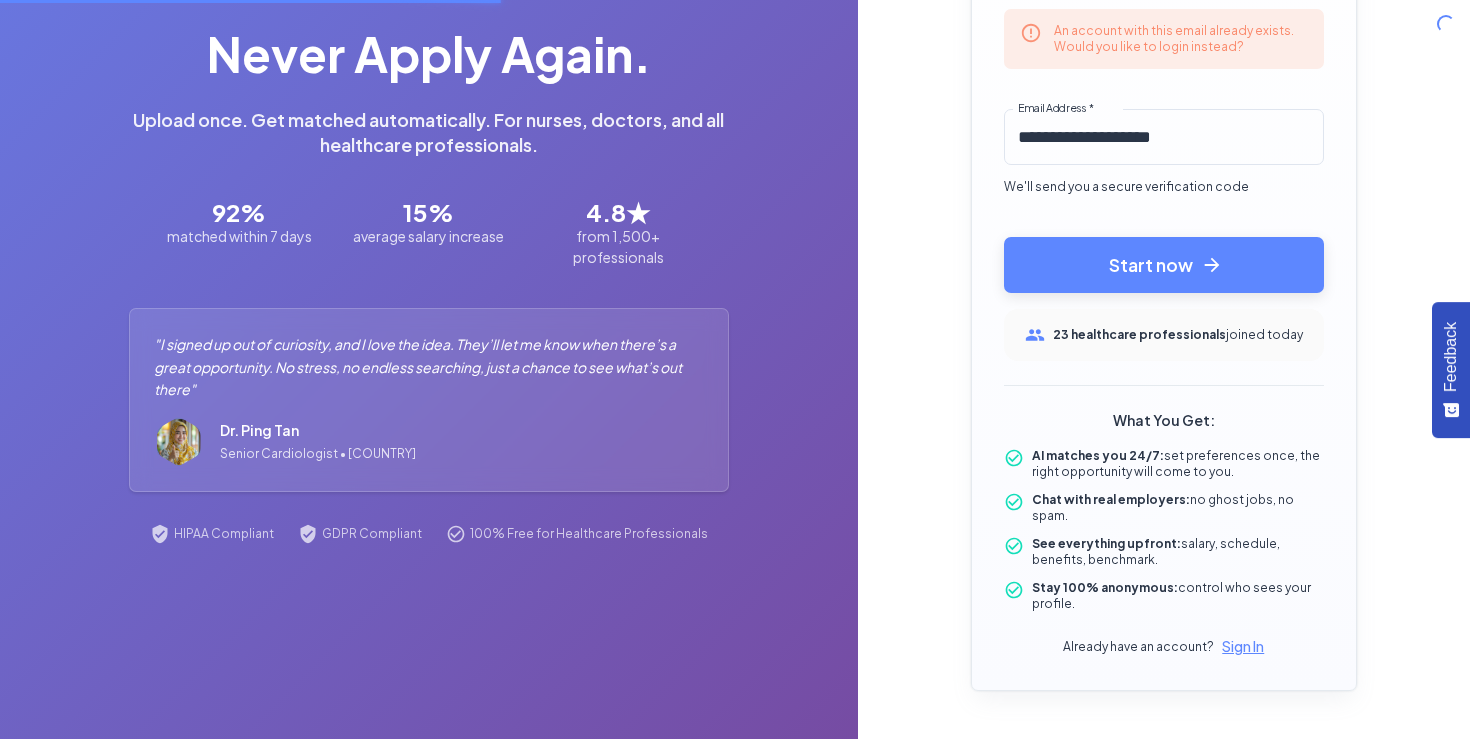click on "Sign In" at bounding box center (1243, 646) 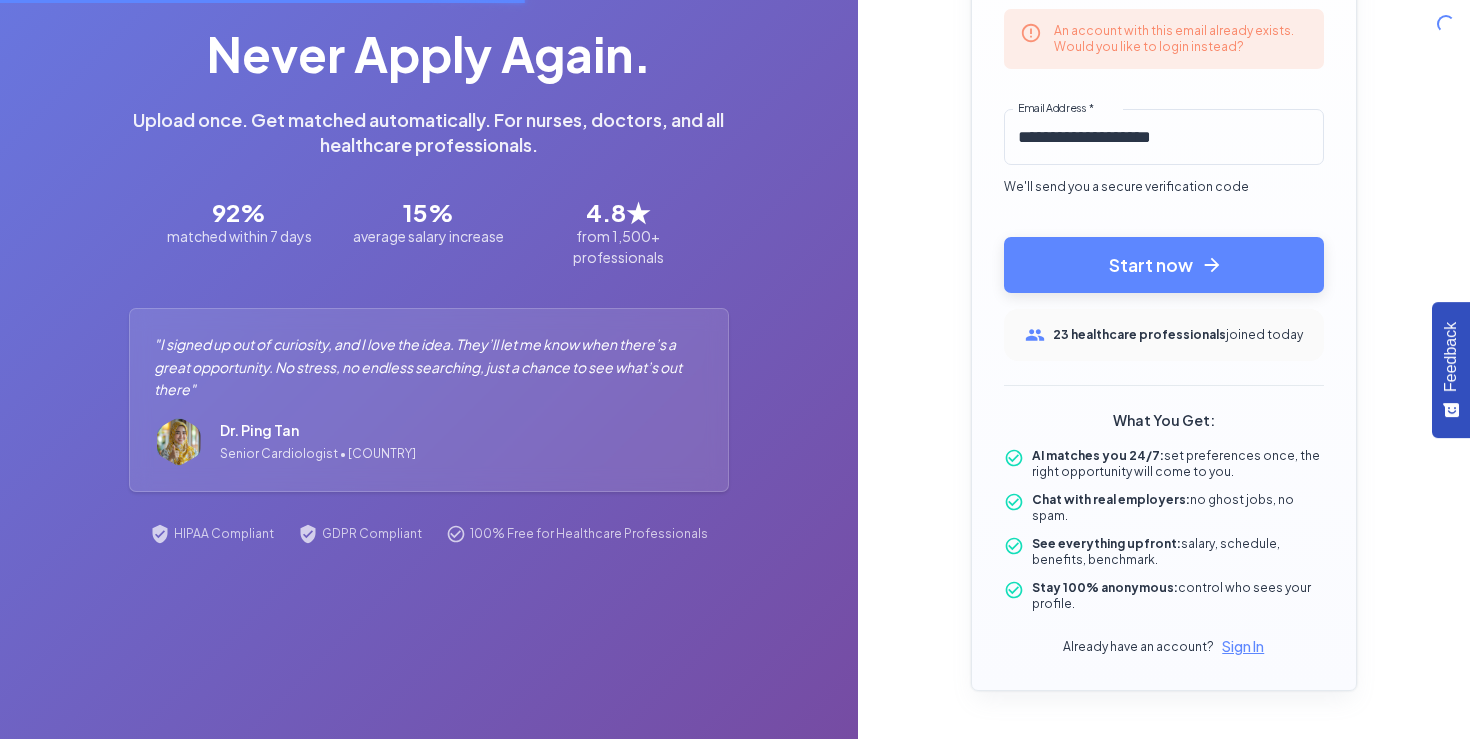 click on "Sign In" at bounding box center (1243, 646) 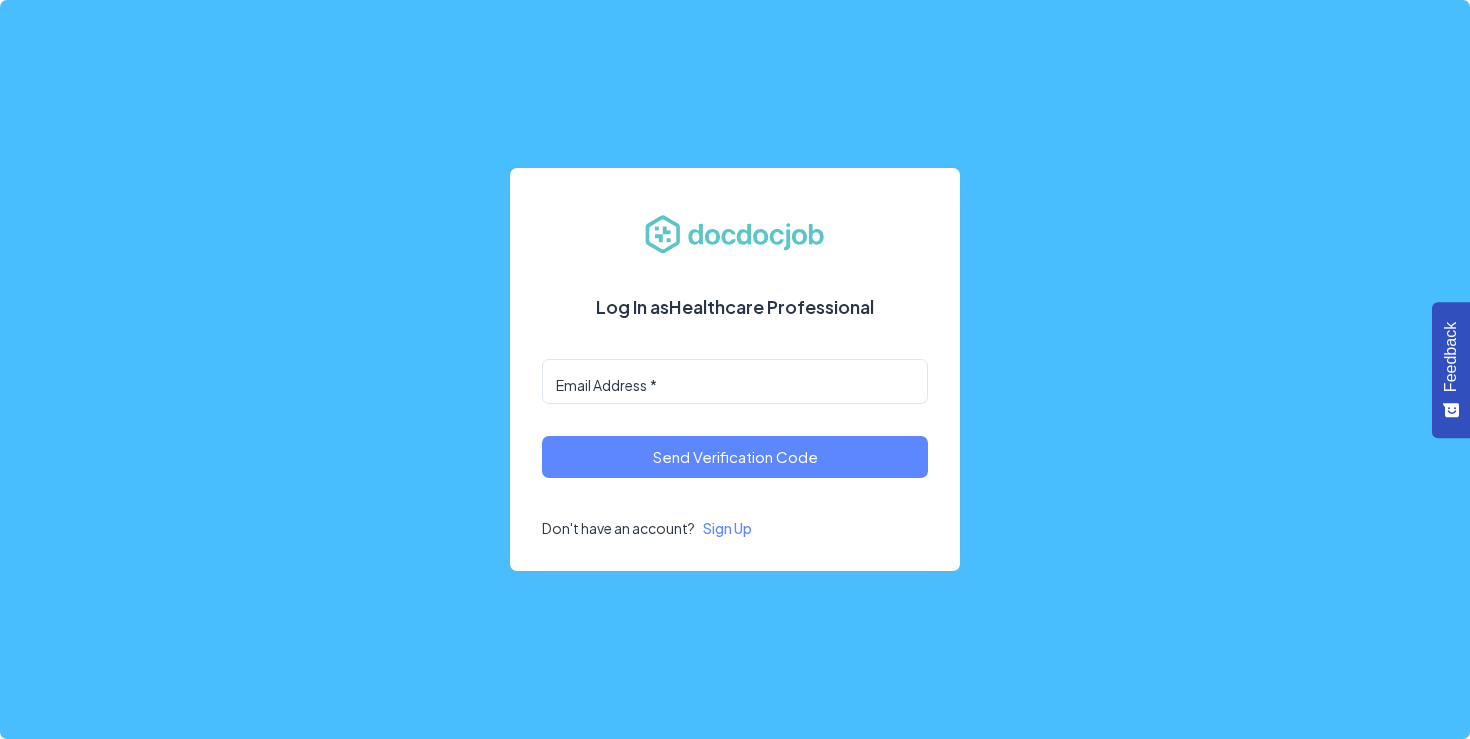scroll, scrollTop: 0, scrollLeft: 0, axis: both 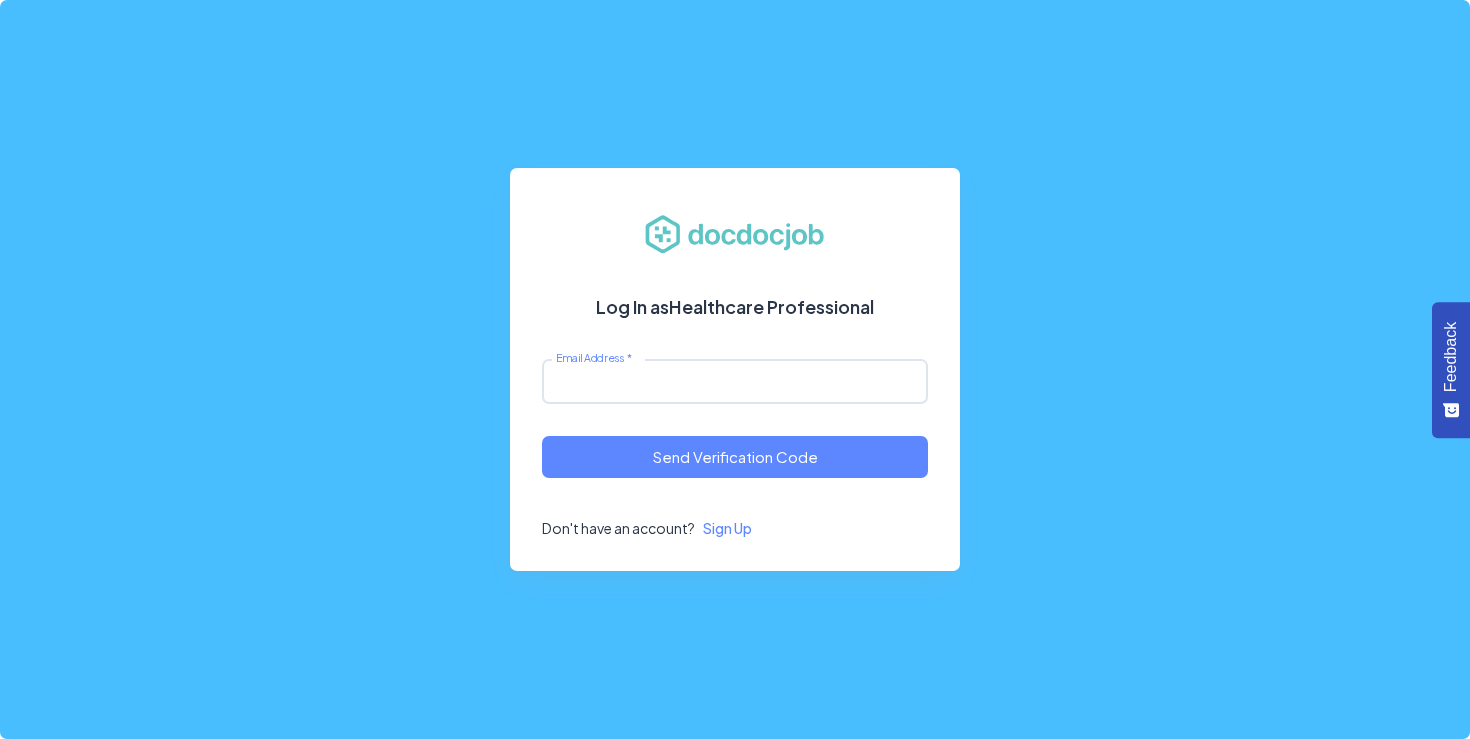 click on "Email Address   *" at bounding box center (735, 381) 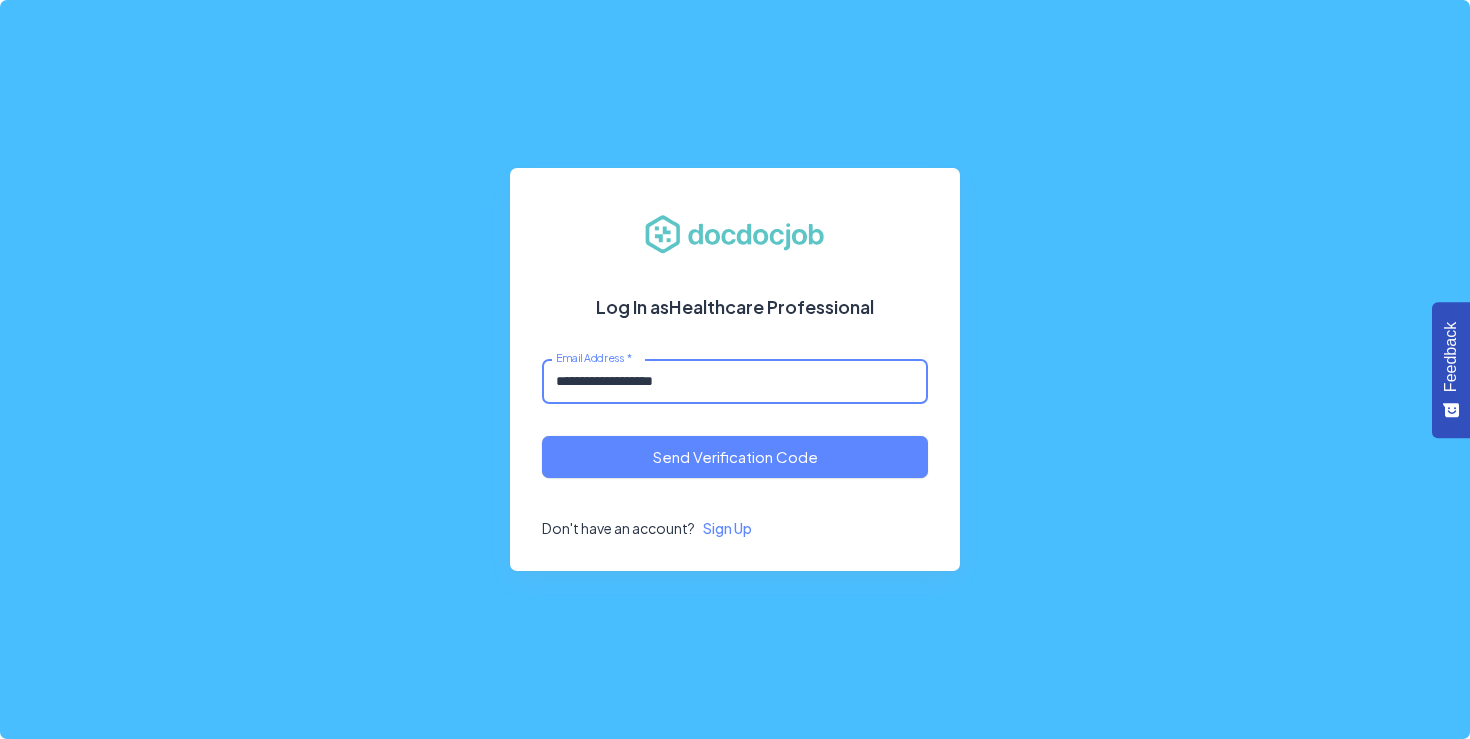 type on "**********" 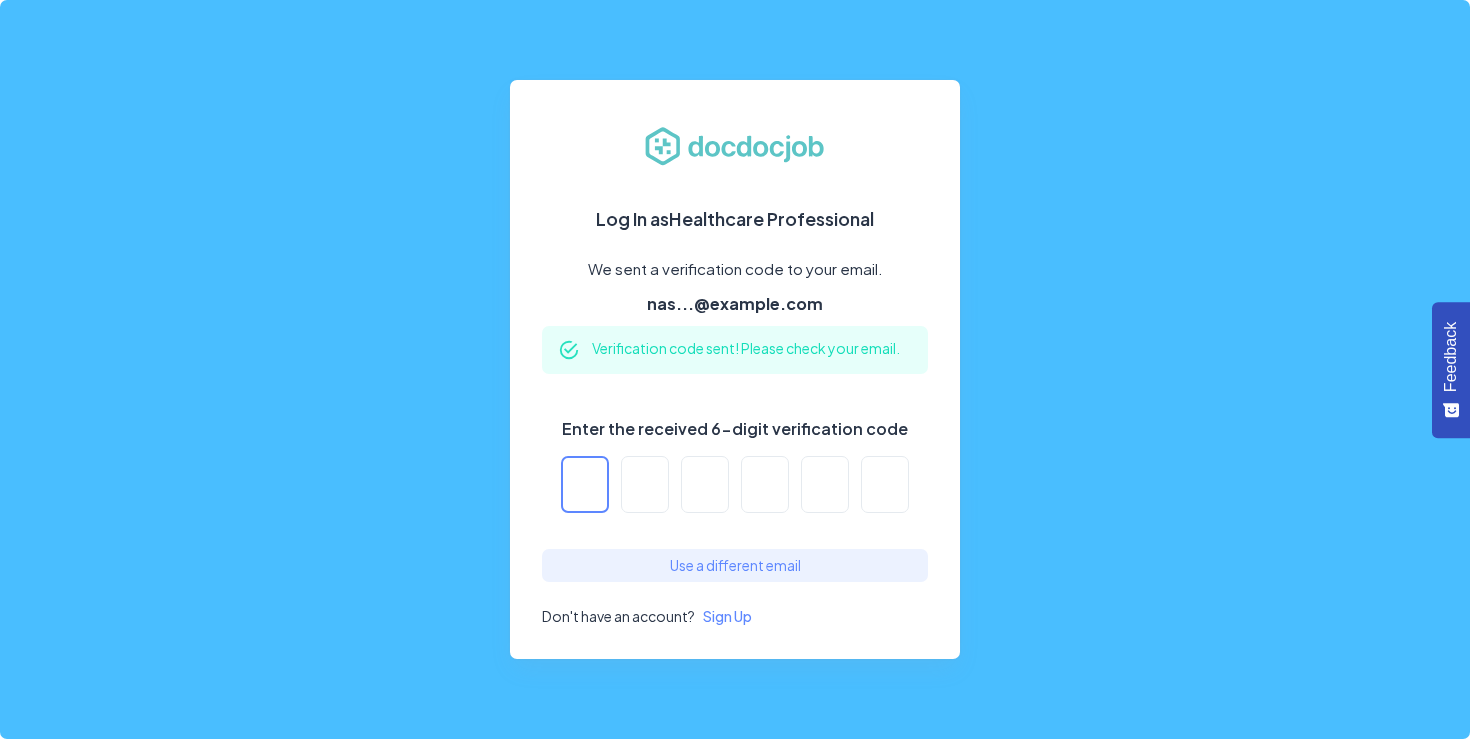 click on "Enter the received 6-digit verification code" at bounding box center (585, 484) 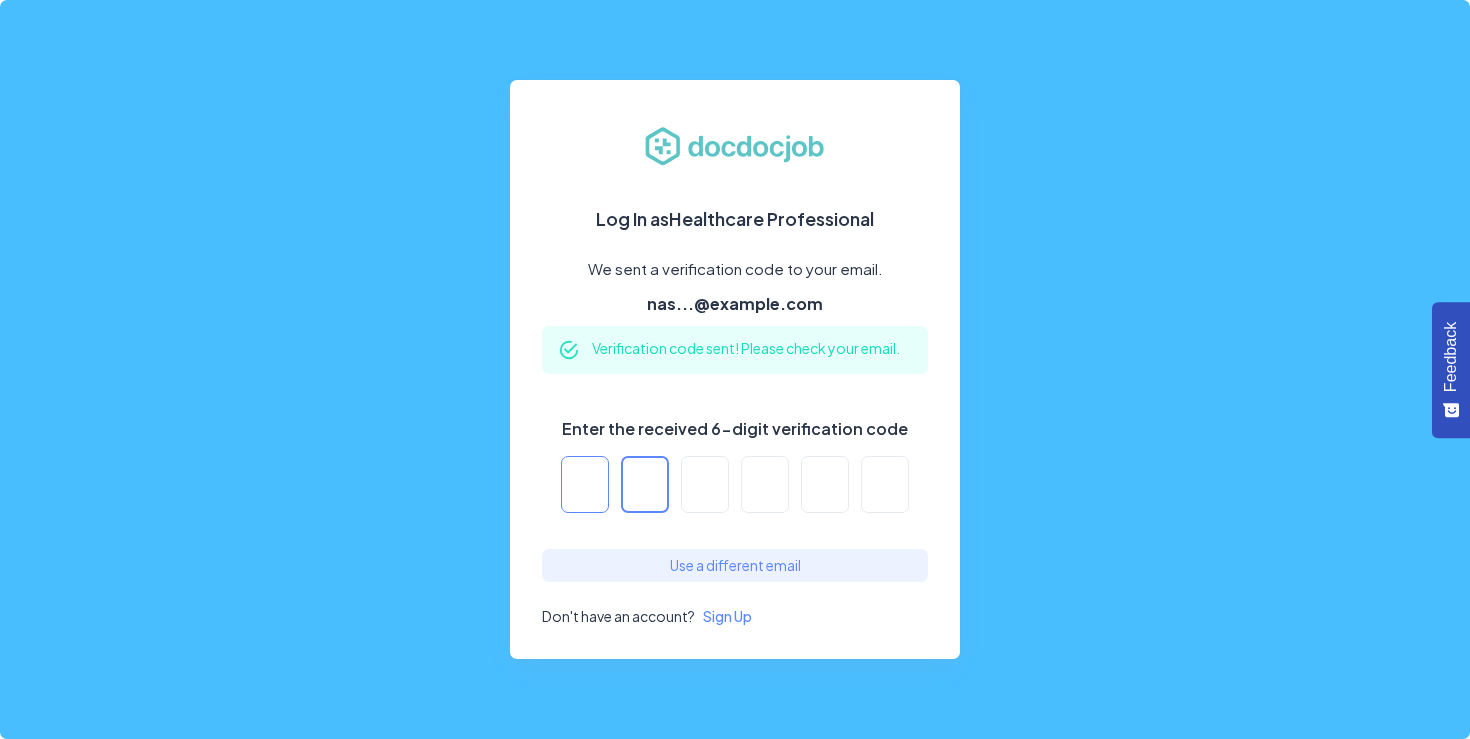 type on "*" 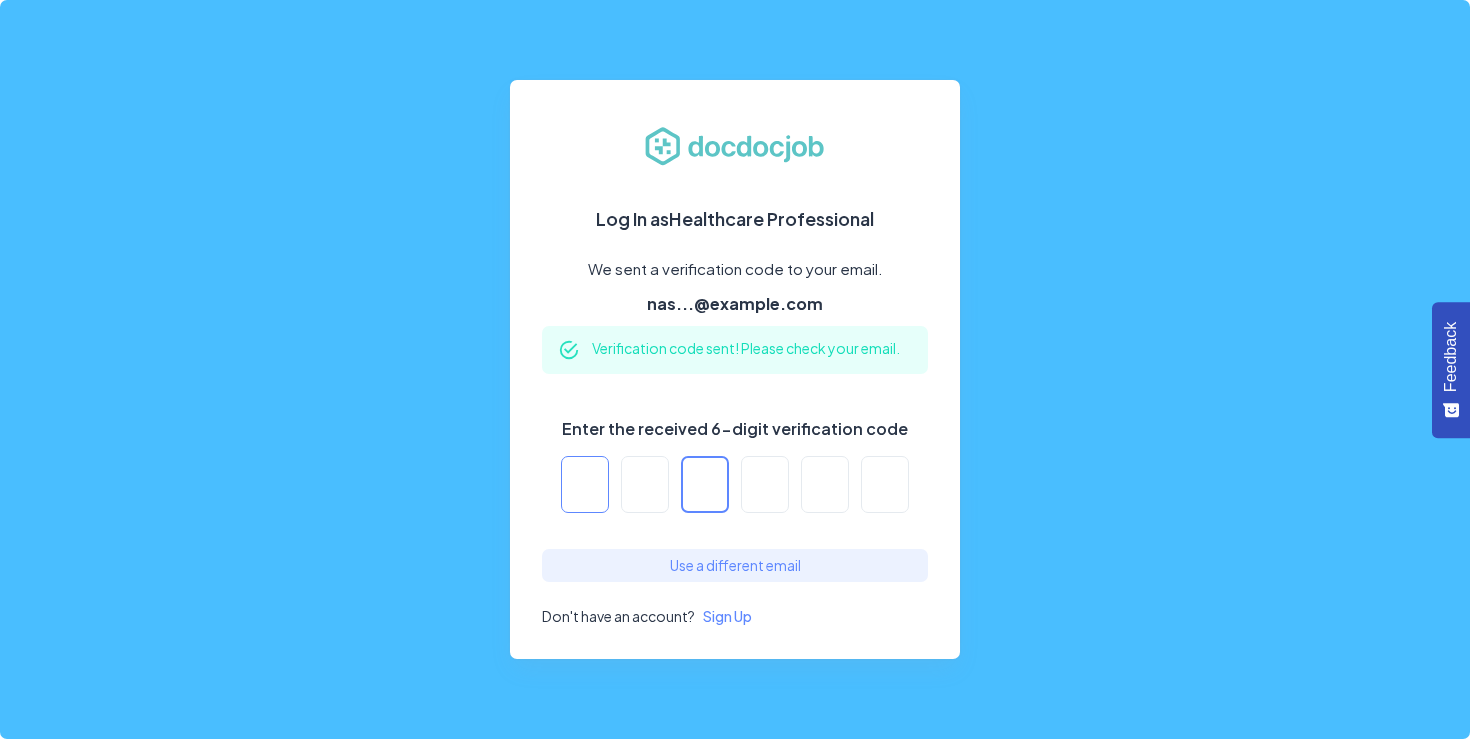 type on "*" 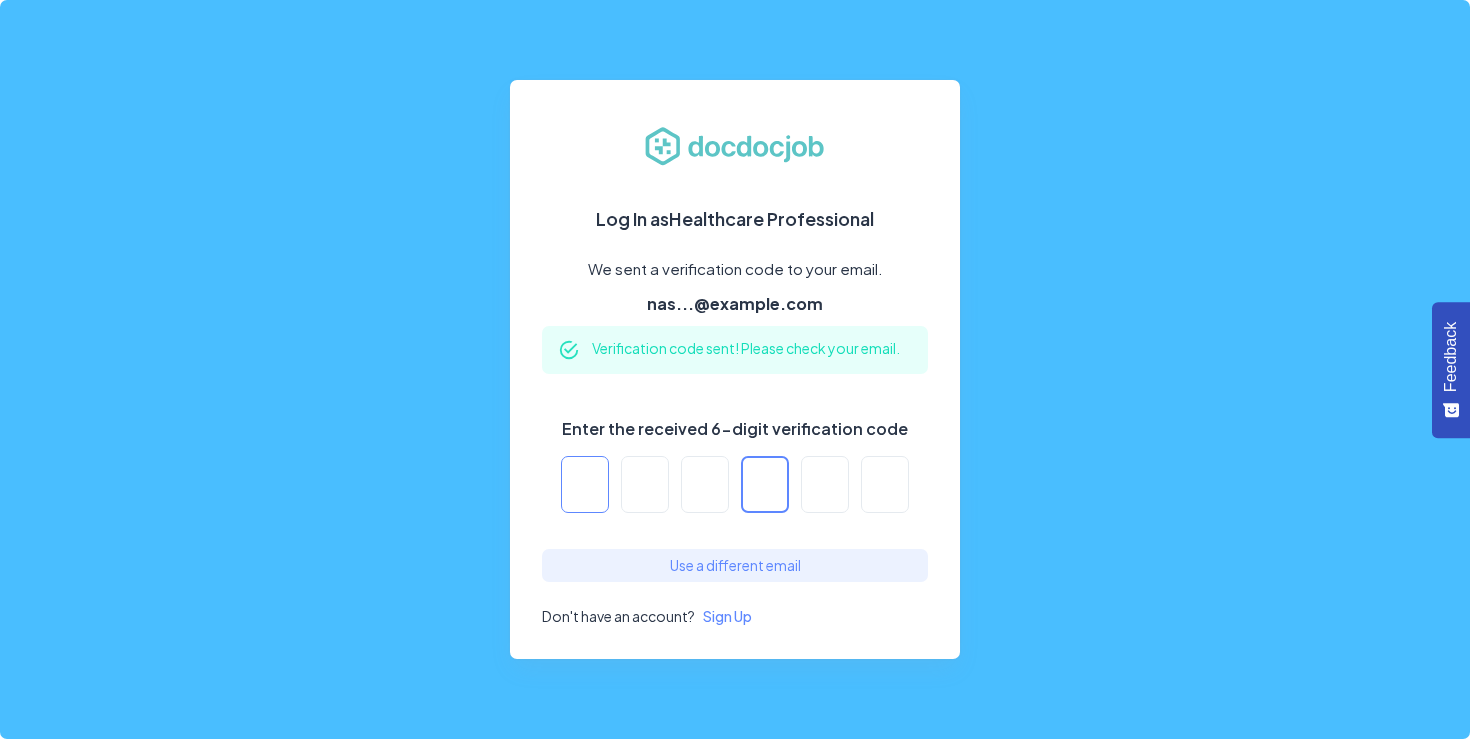 type on "*" 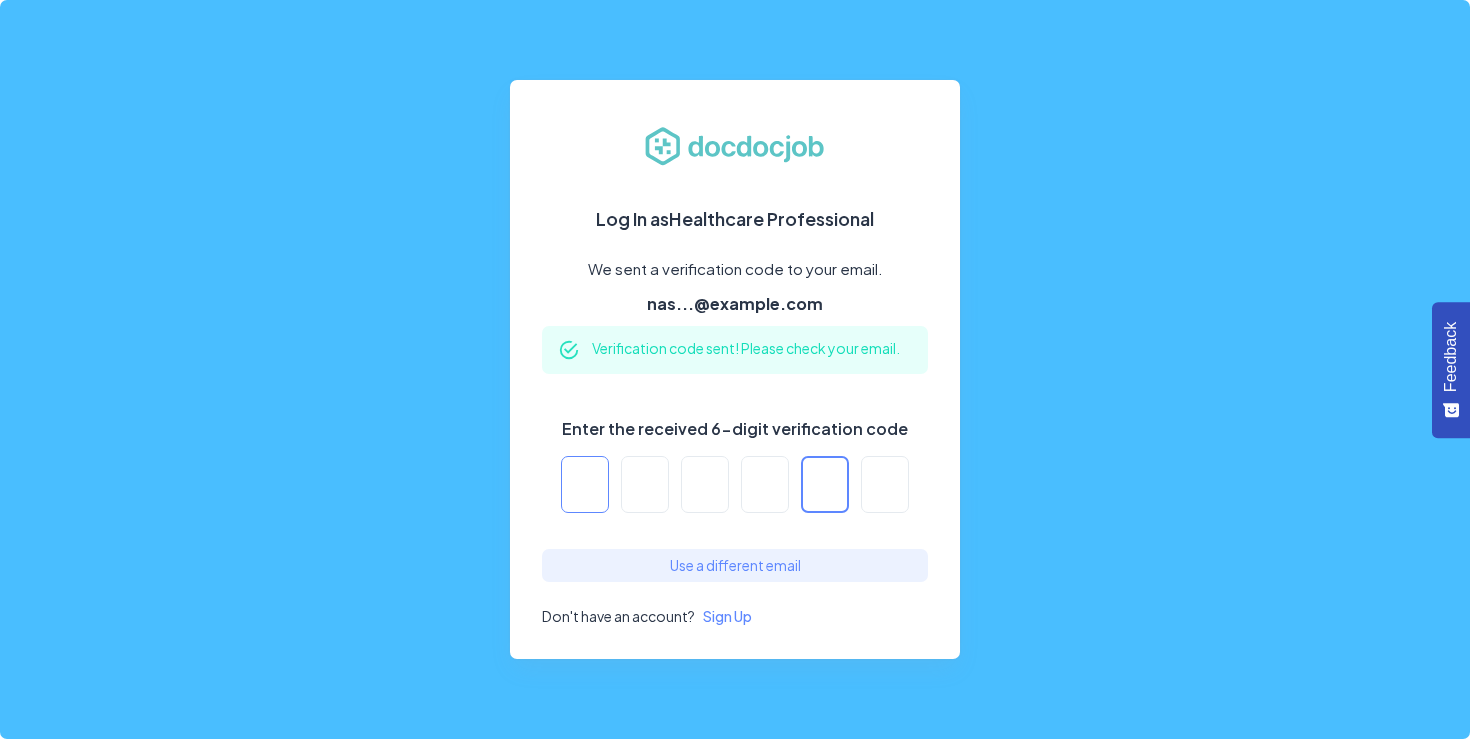 type on "*" 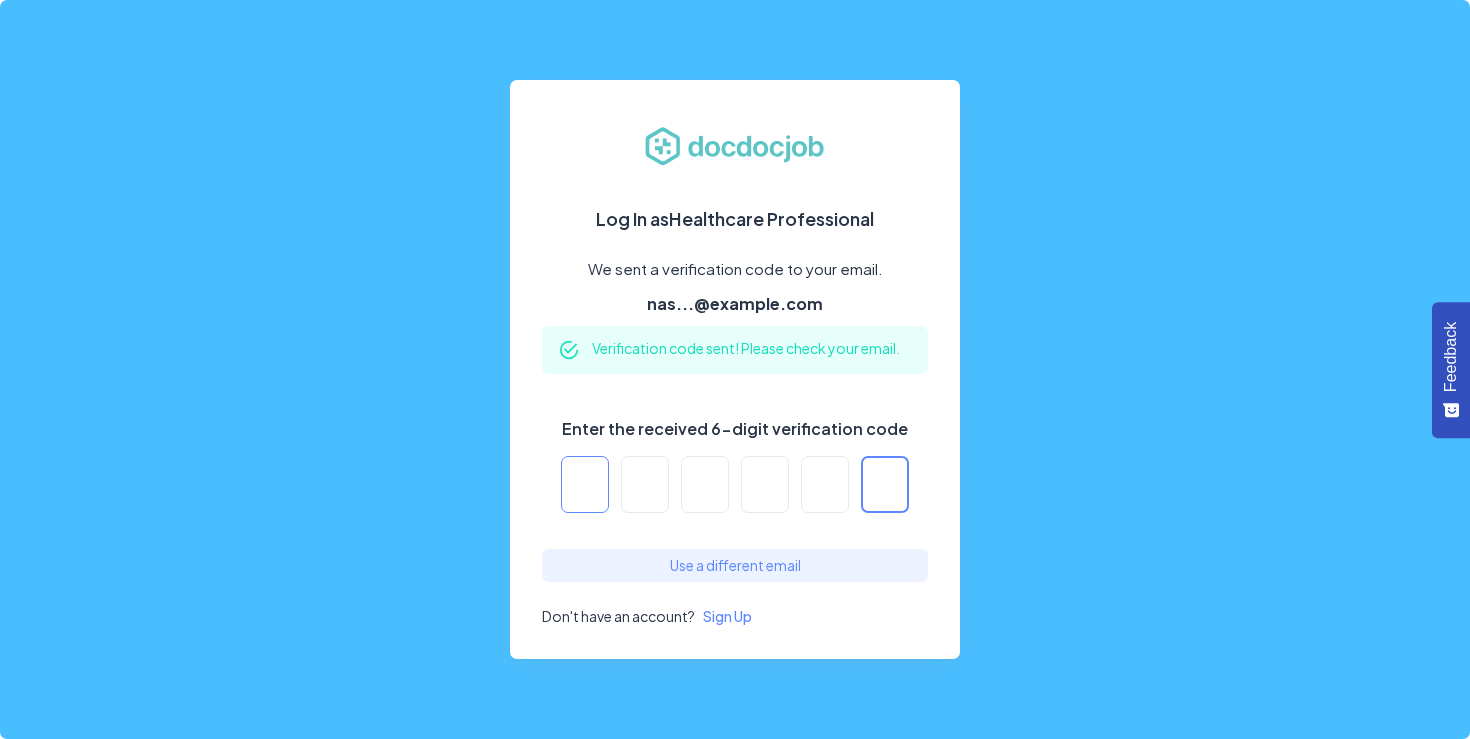 type on "*" 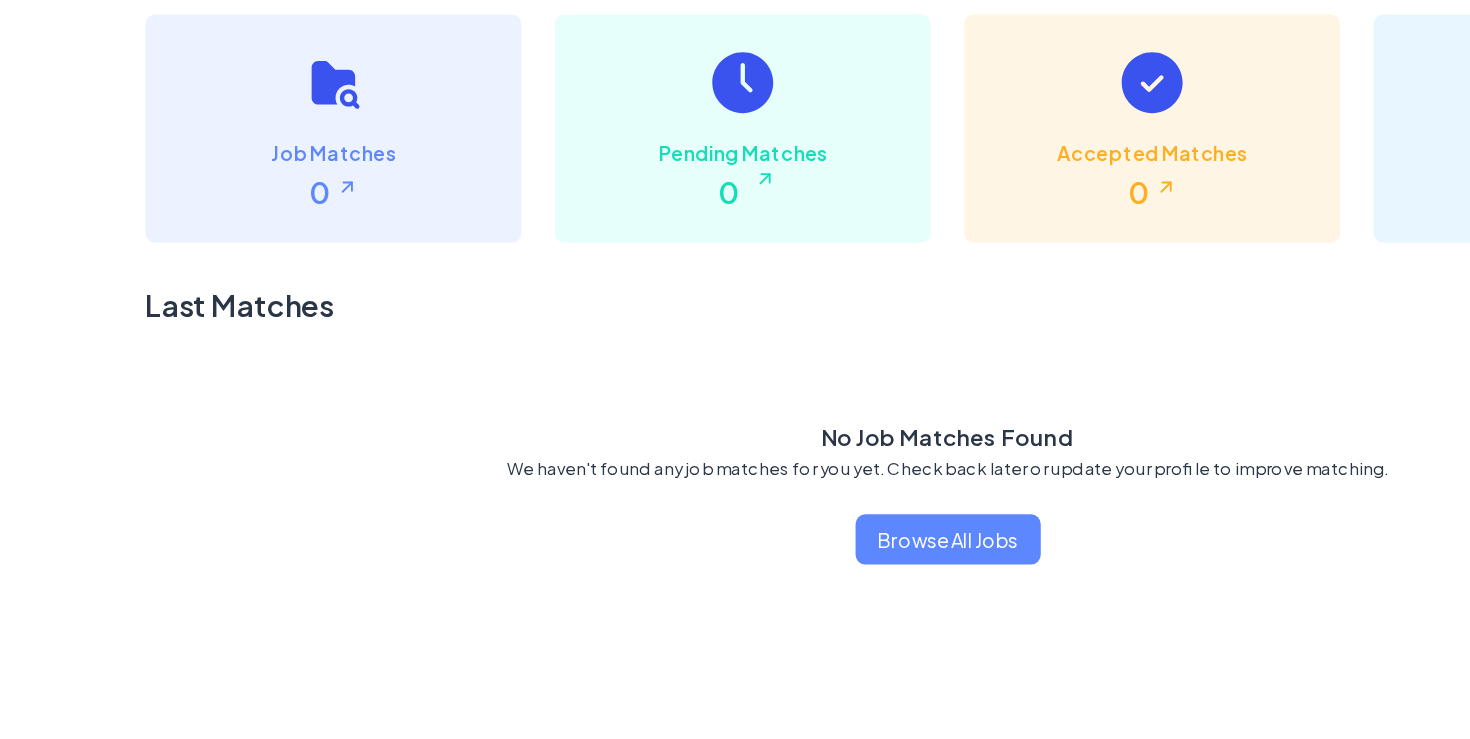 scroll, scrollTop: 284, scrollLeft: 0, axis: vertical 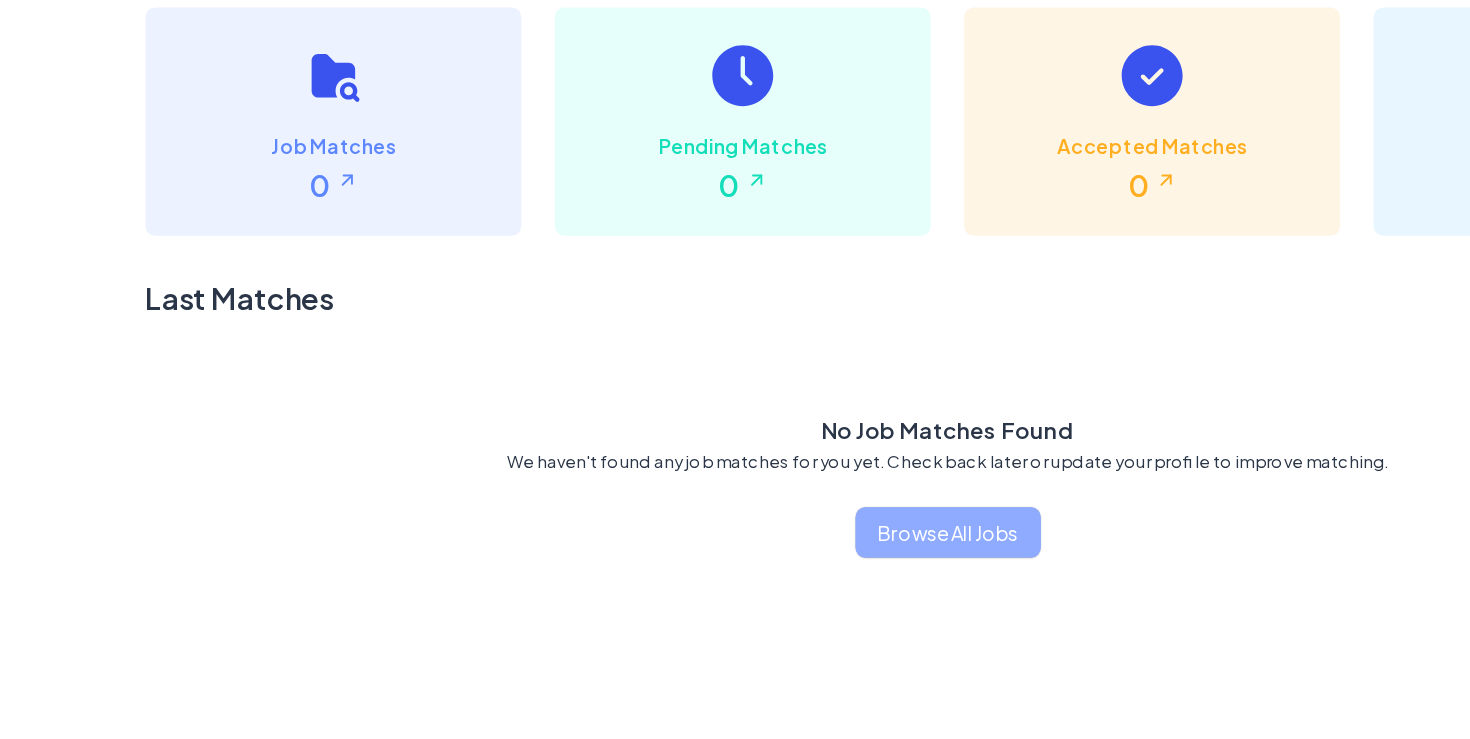 click on "Browse All Jobs" at bounding box center (735, 591) 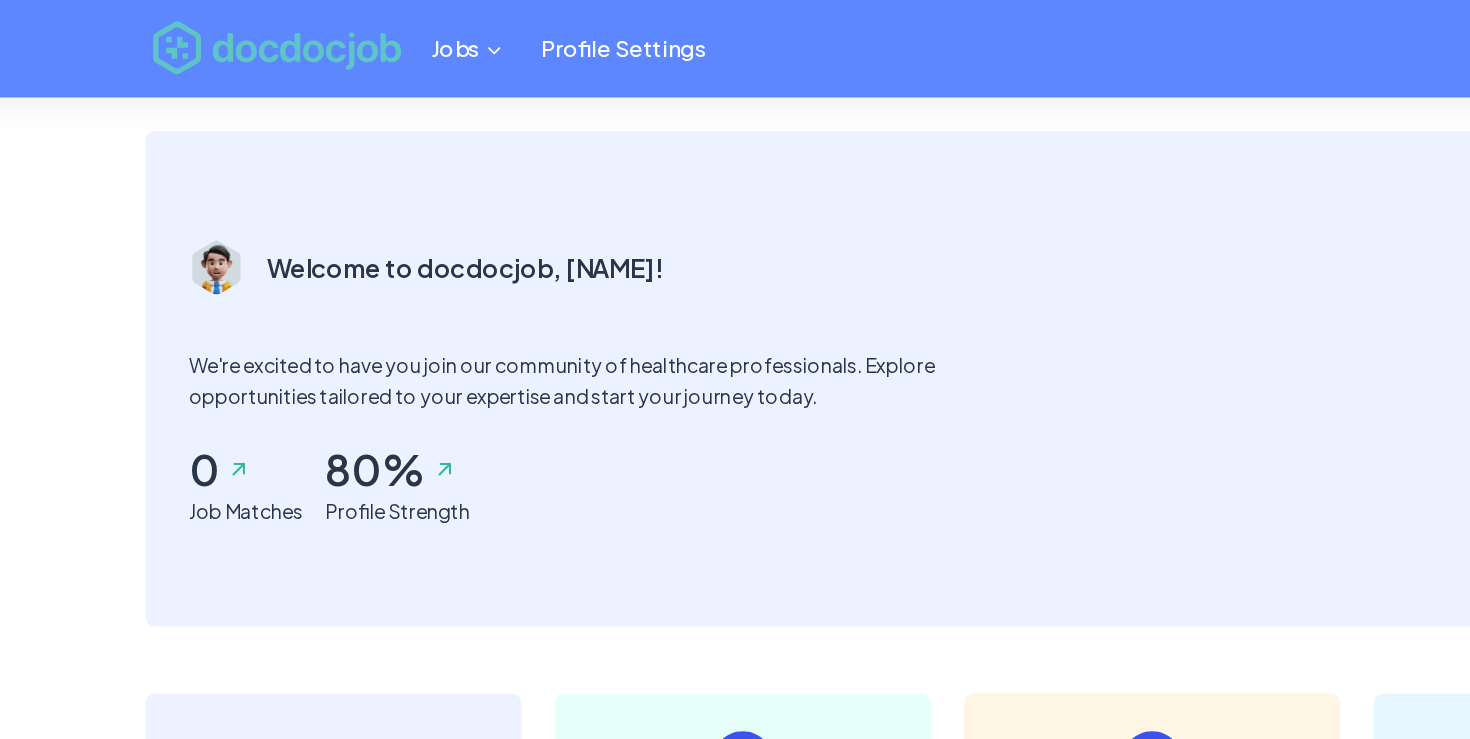 scroll, scrollTop: 0, scrollLeft: 0, axis: both 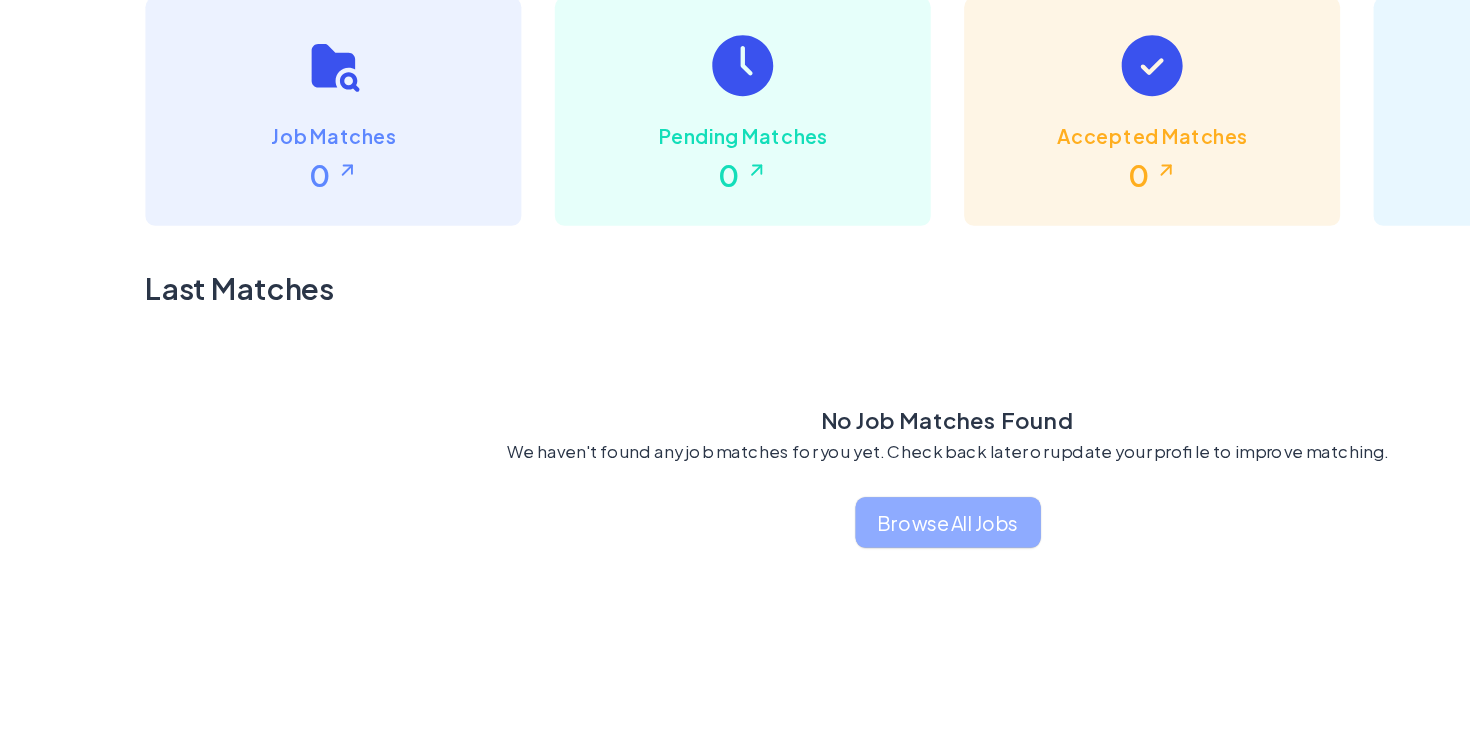 click on "Browse All Jobs" at bounding box center (735, 583) 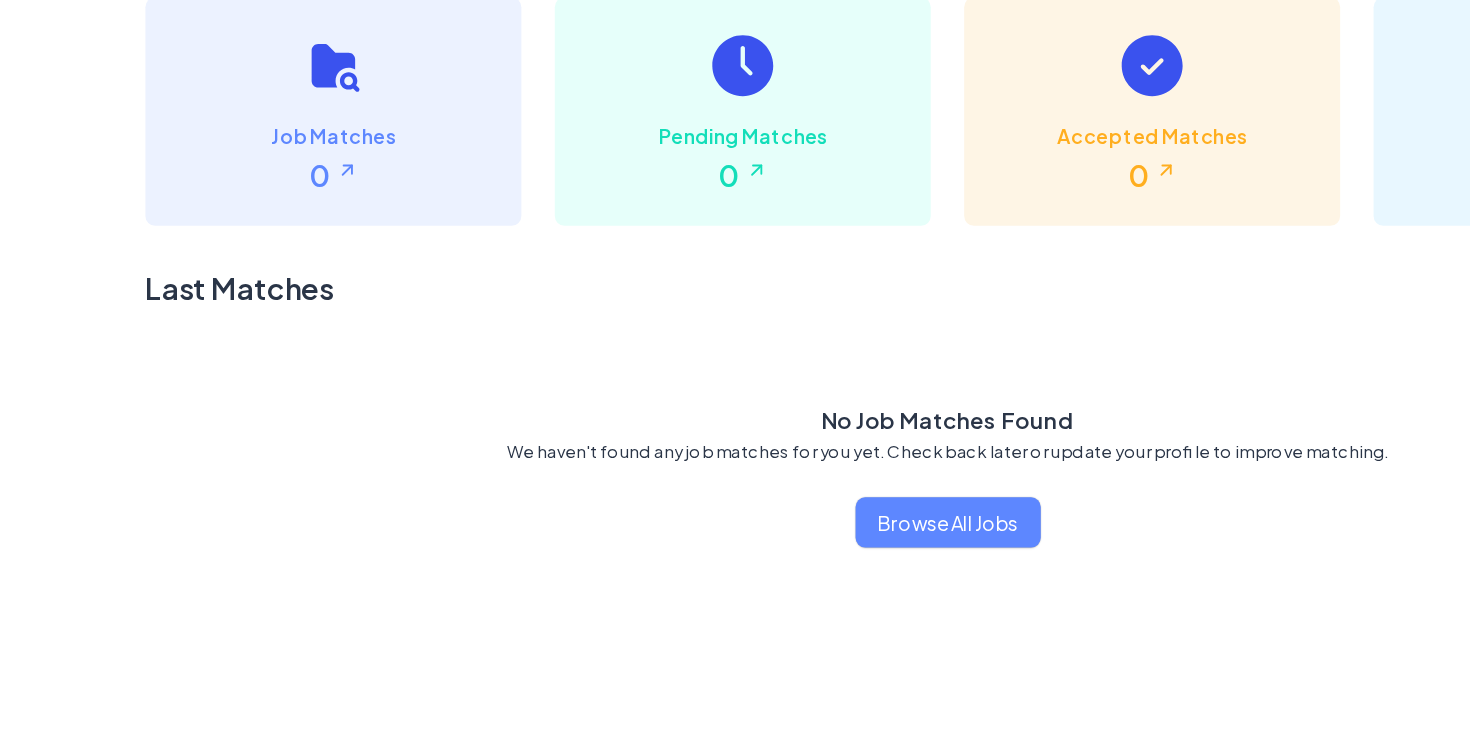 click on "Browse All Jobs" at bounding box center (735, 583) 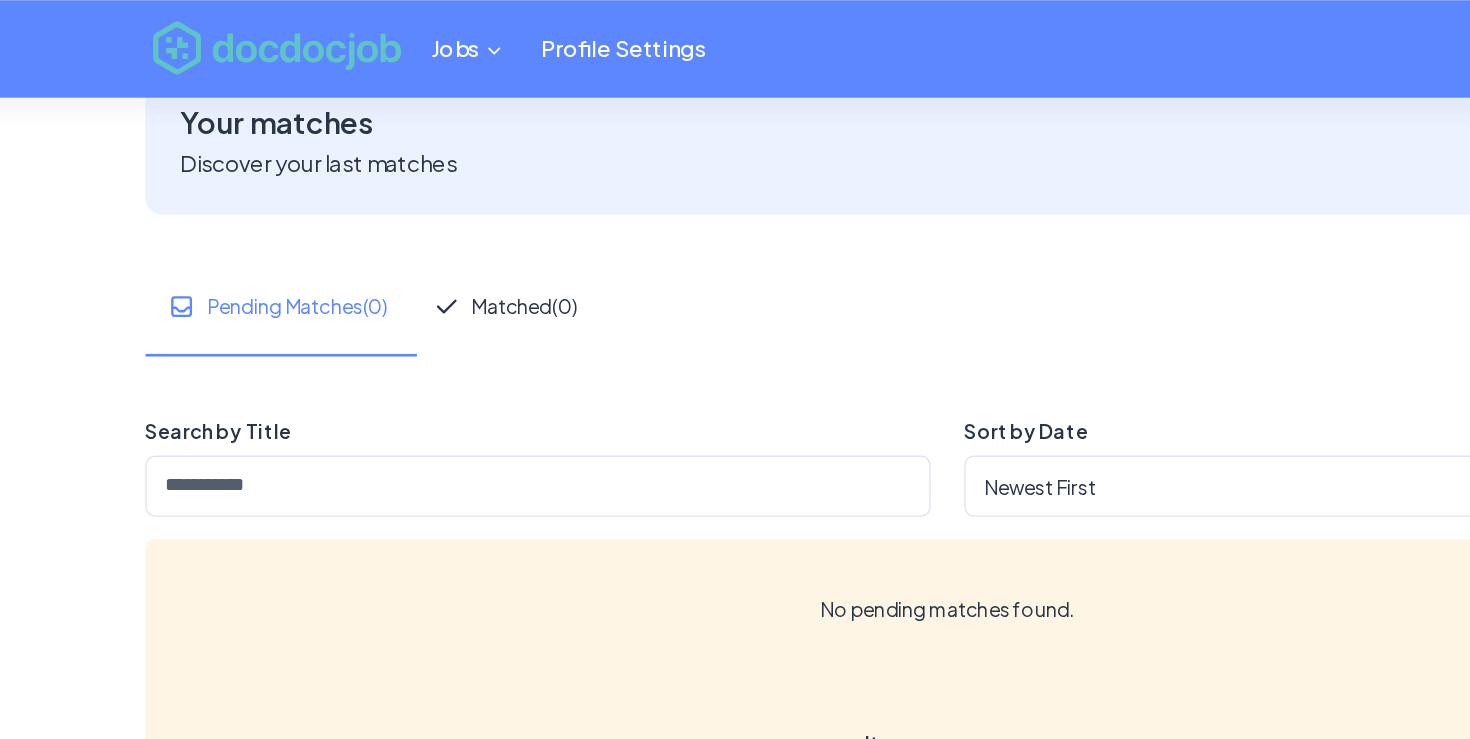 scroll, scrollTop: 48, scrollLeft: 0, axis: vertical 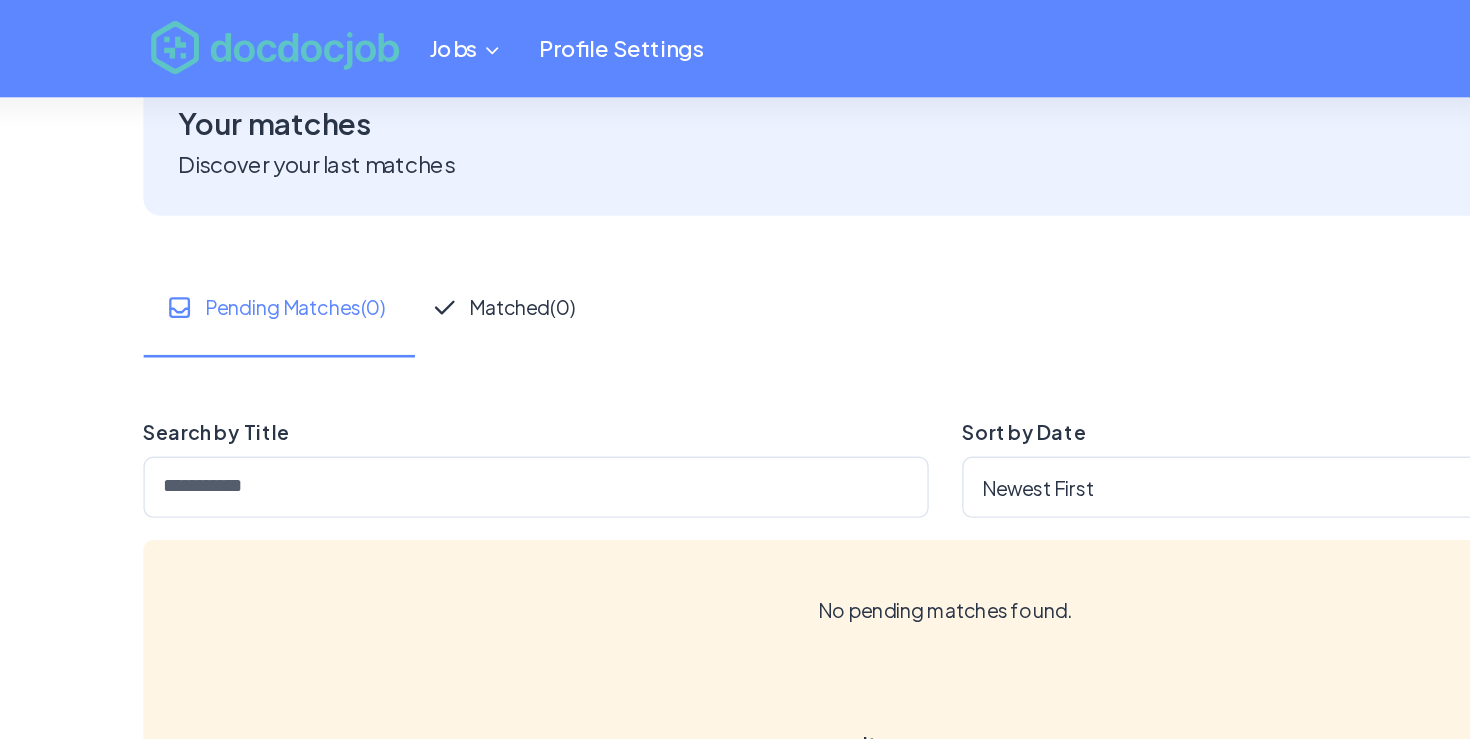 click on "Search by Title" at bounding box center [441, 350] 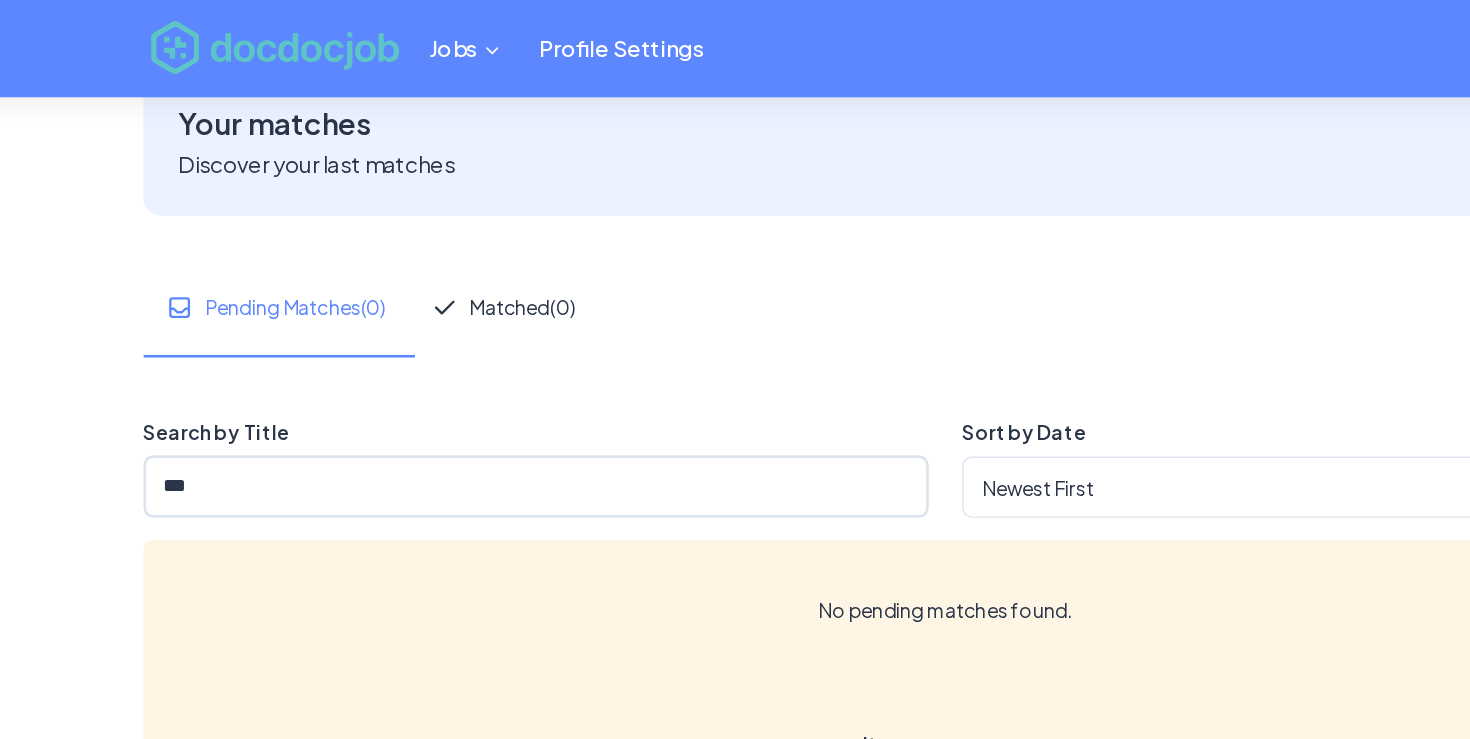 type on "*" 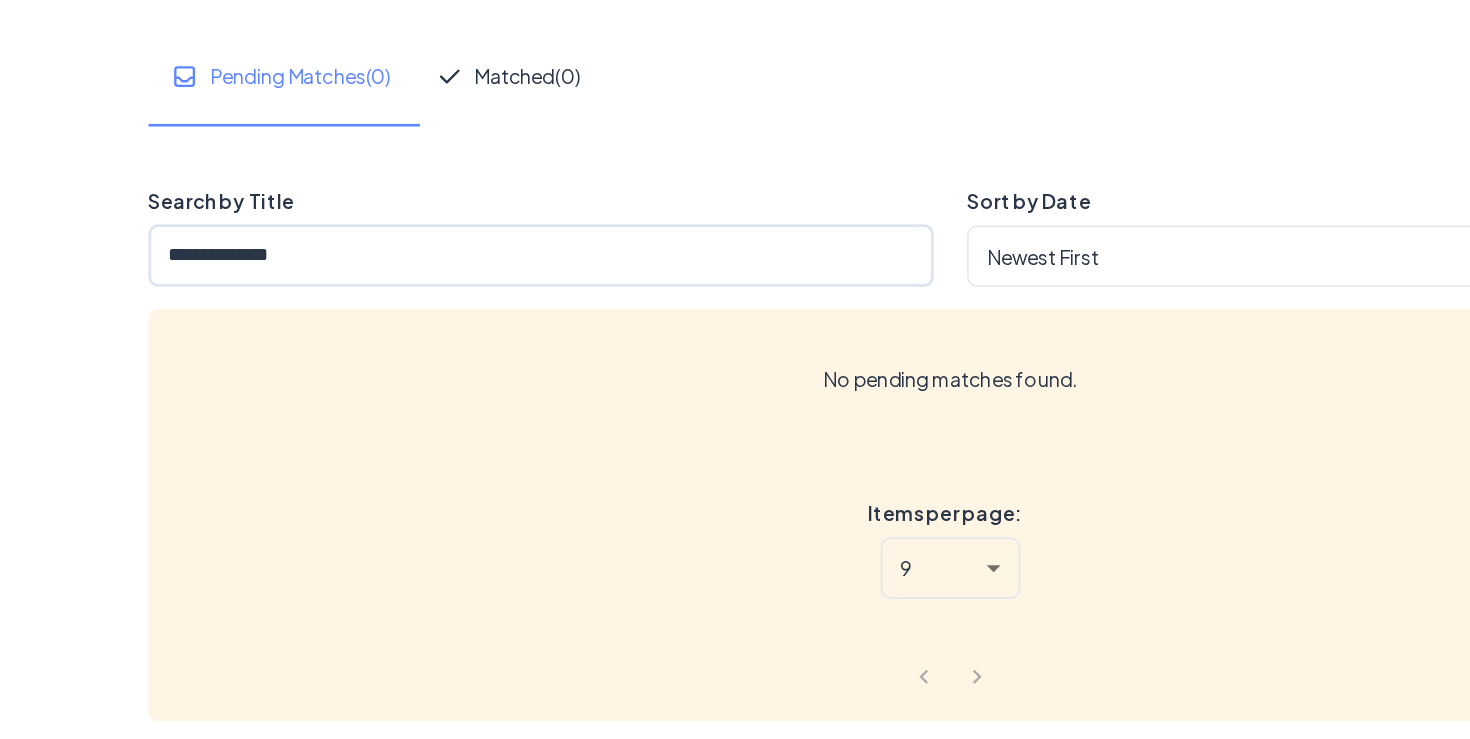 scroll, scrollTop: 10, scrollLeft: 0, axis: vertical 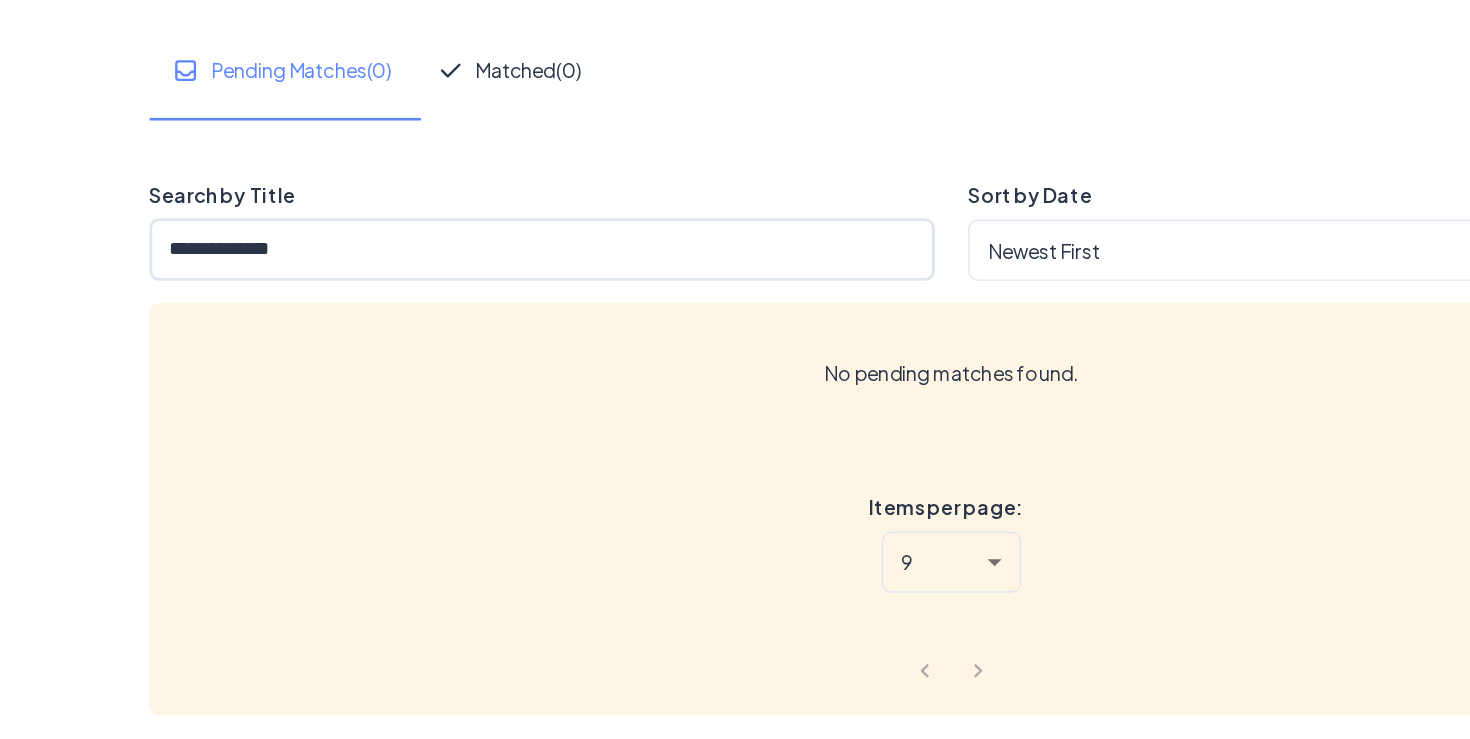 drag, startPoint x: 262, startPoint y: 182, endPoint x: 218, endPoint y: 178, distance: 44.181442 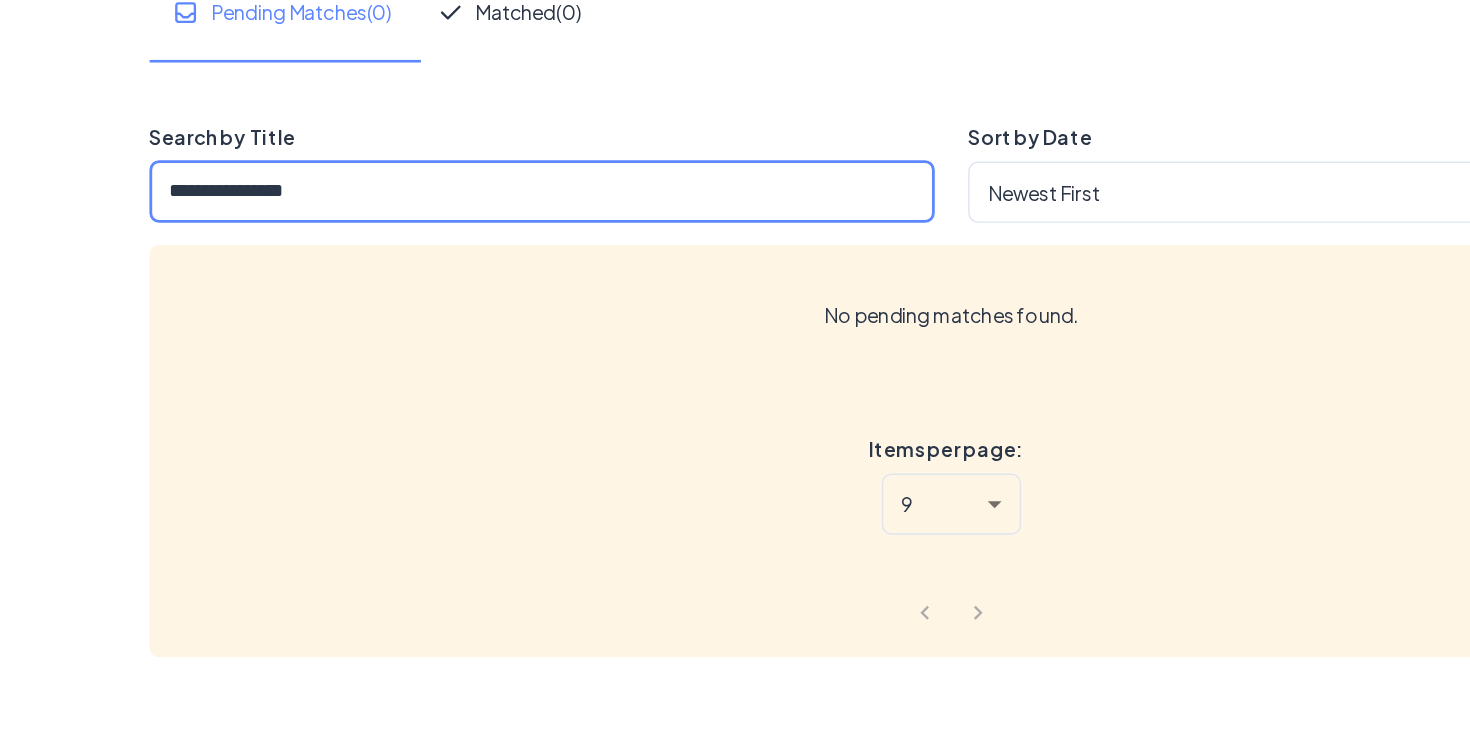 scroll, scrollTop: 51, scrollLeft: 0, axis: vertical 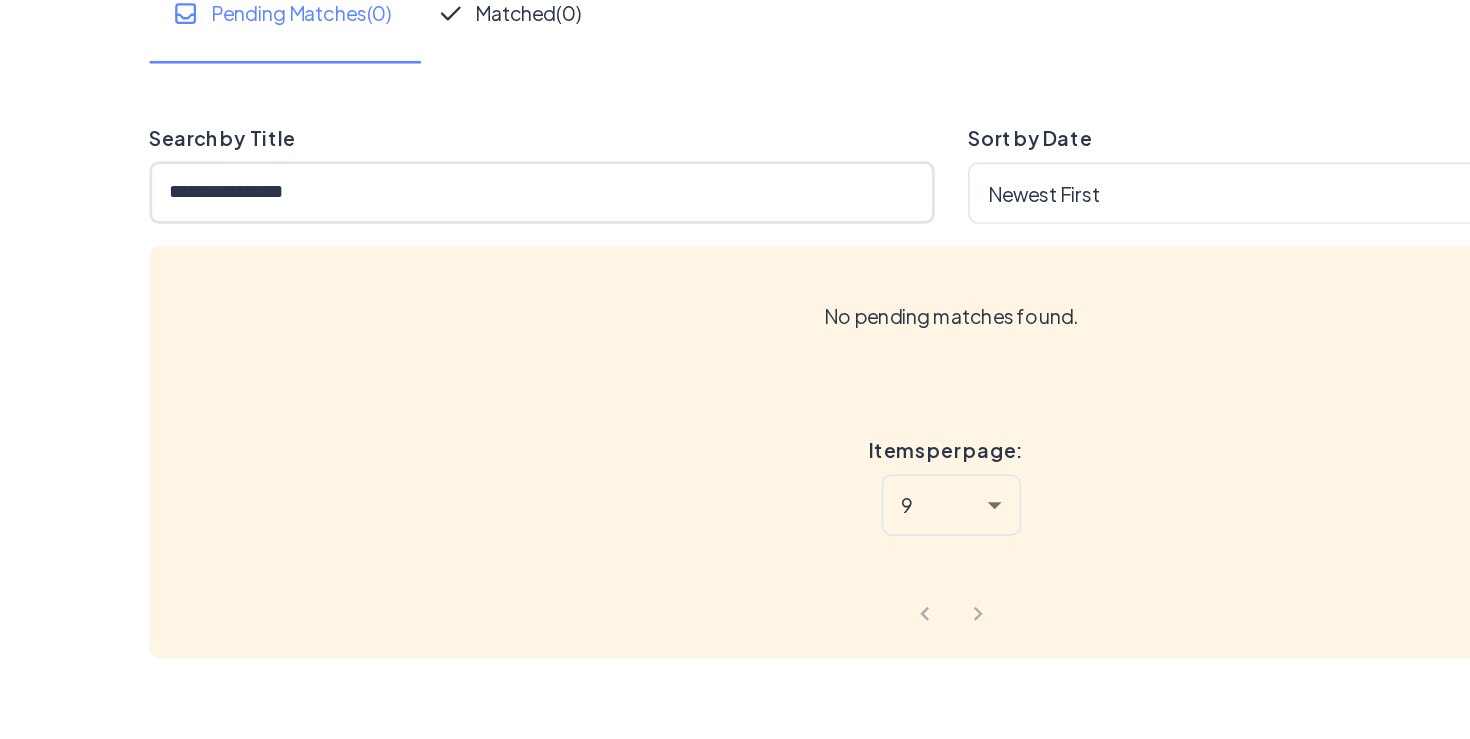drag, startPoint x: 275, startPoint y: 140, endPoint x: 113, endPoint y: 141, distance: 162.00308 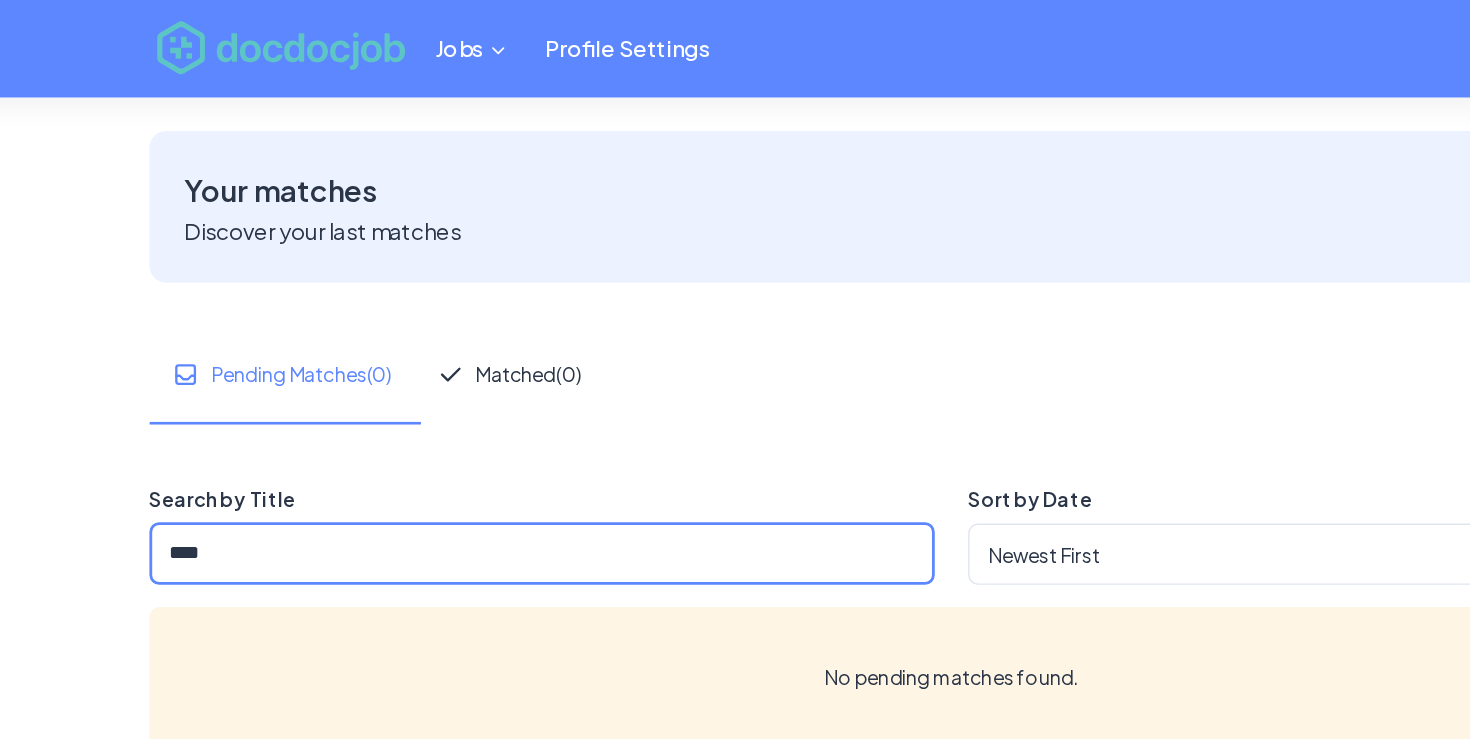 scroll, scrollTop: 0, scrollLeft: 0, axis: both 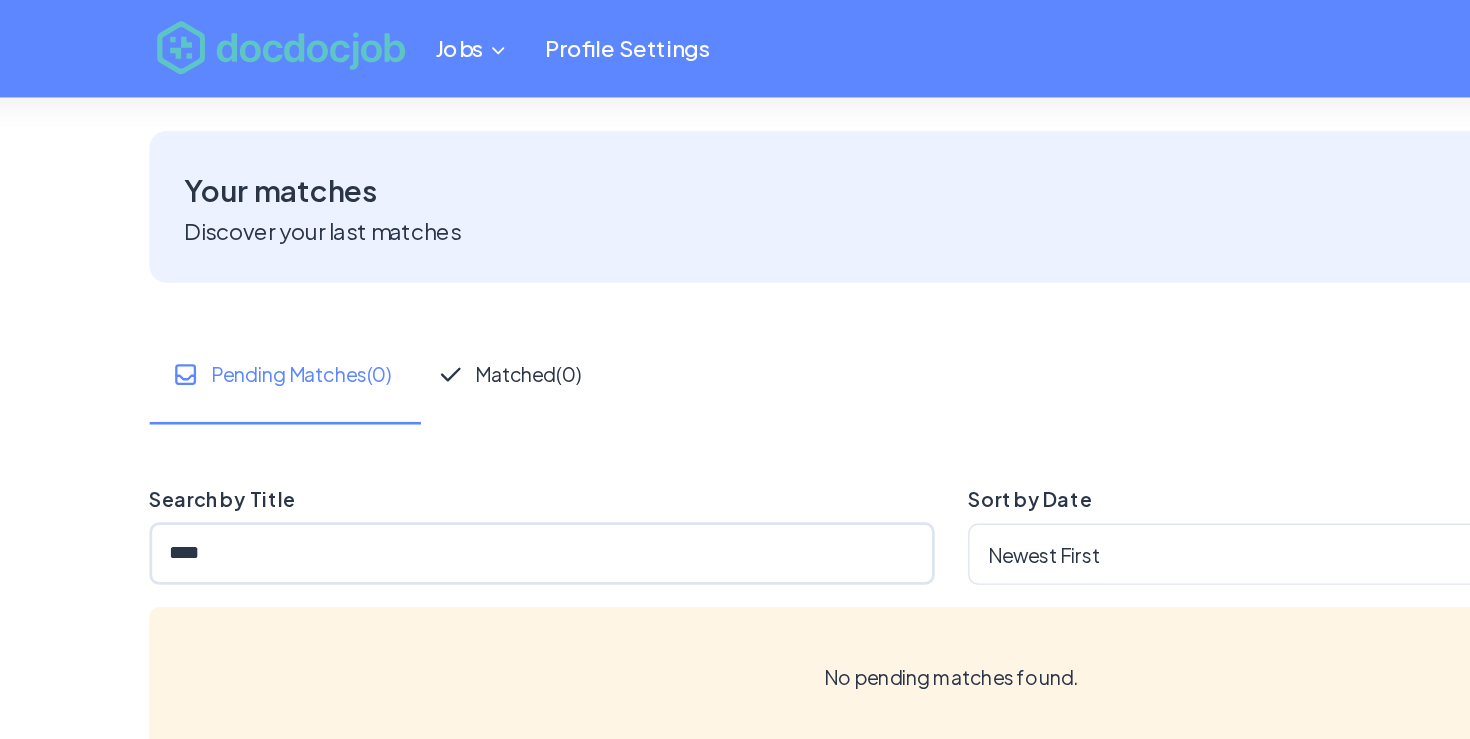 drag, startPoint x: 162, startPoint y: 391, endPoint x: 117, endPoint y: 390, distance: 45.01111 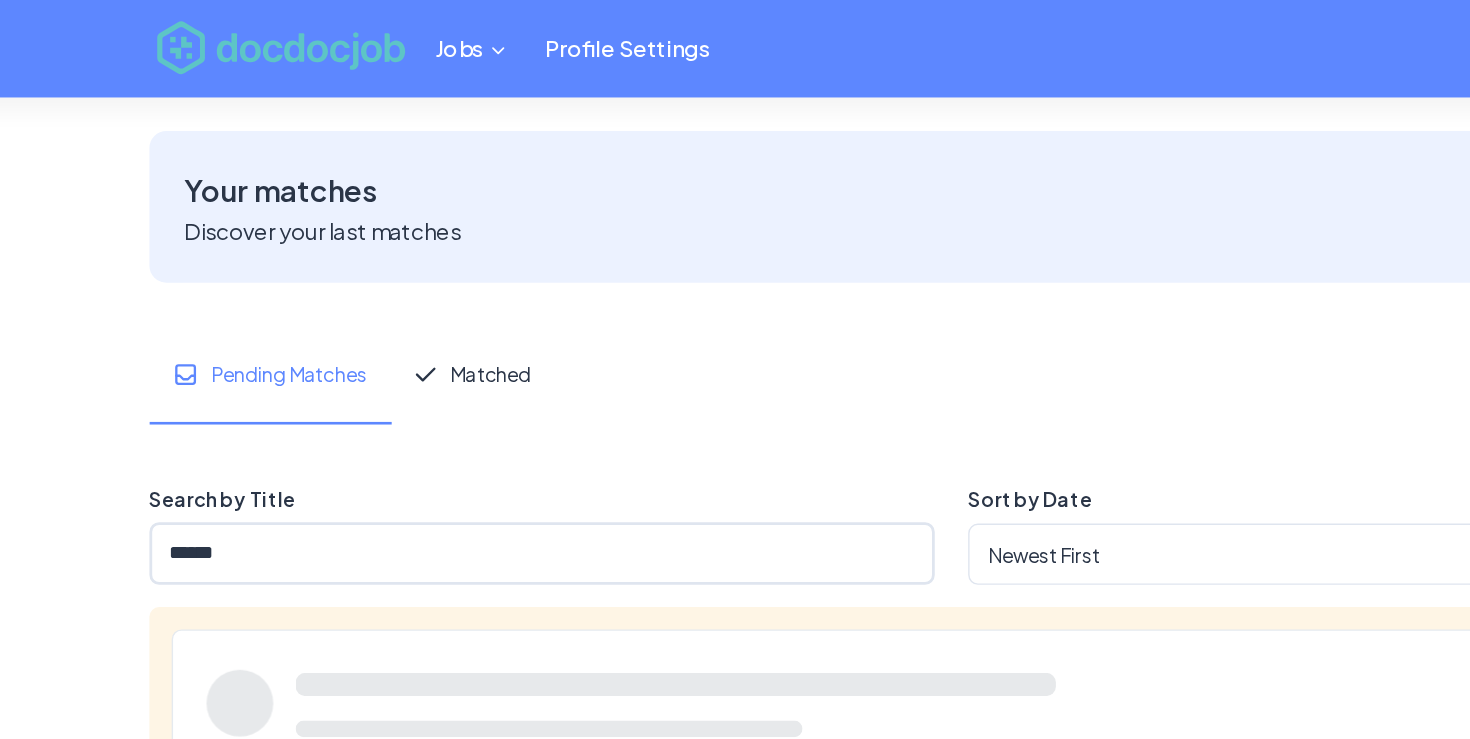 type on "*******" 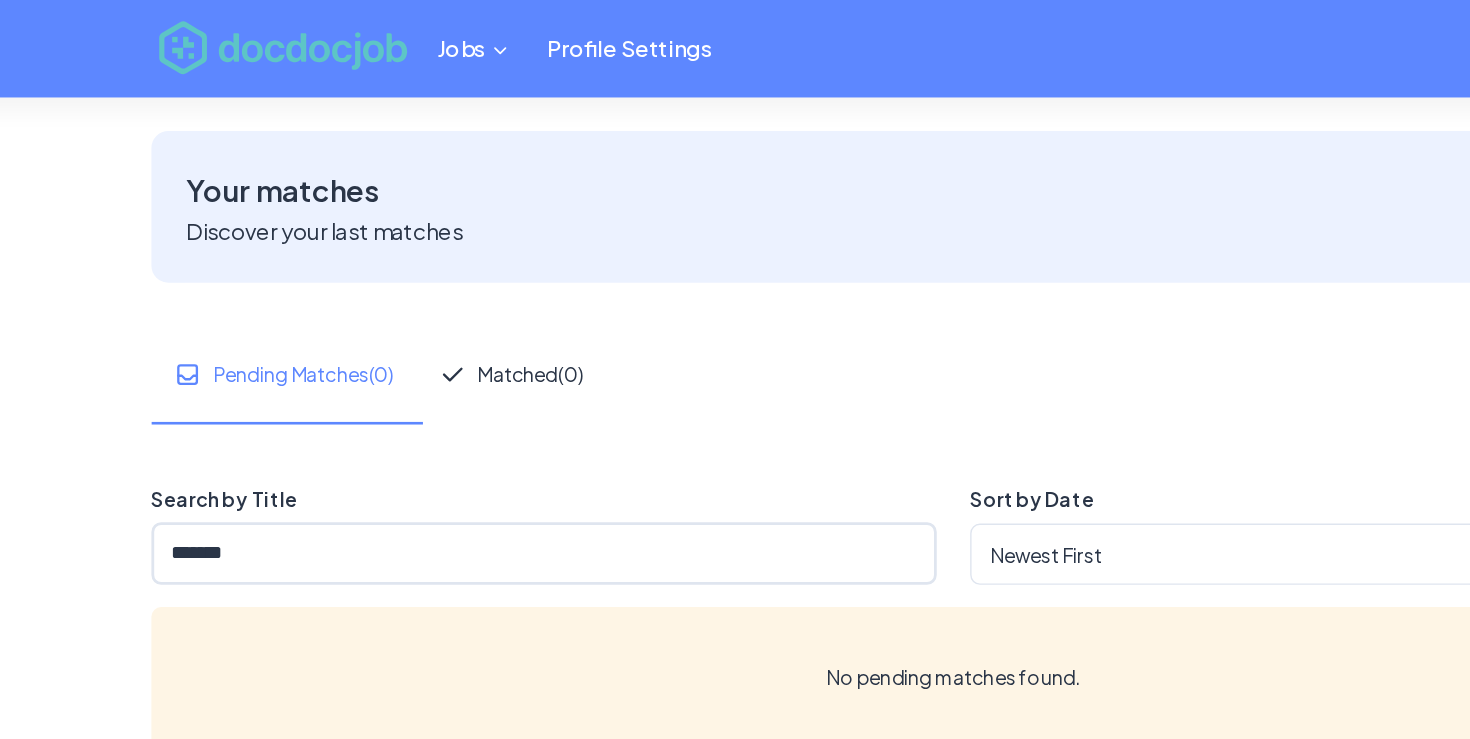 scroll, scrollTop: 0, scrollLeft: 0, axis: both 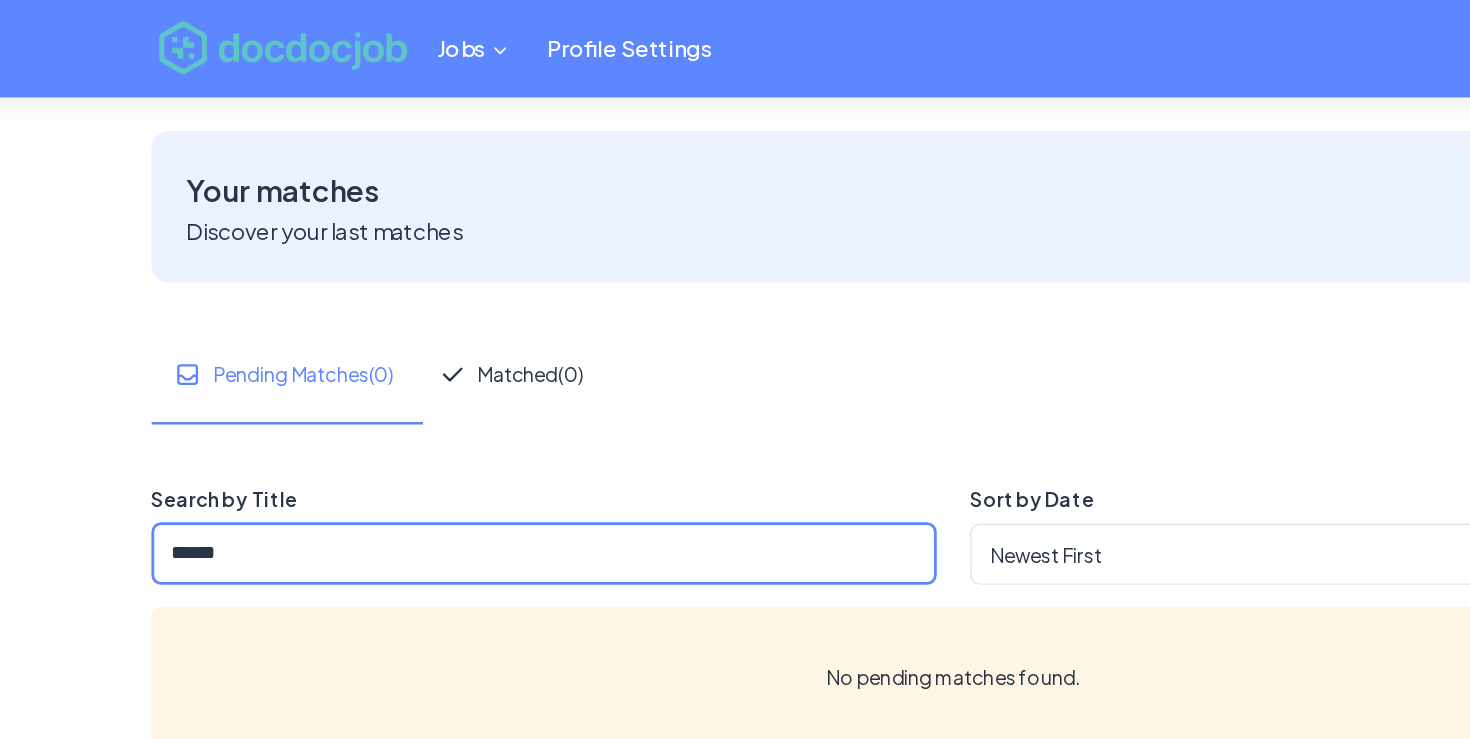 type on "******" 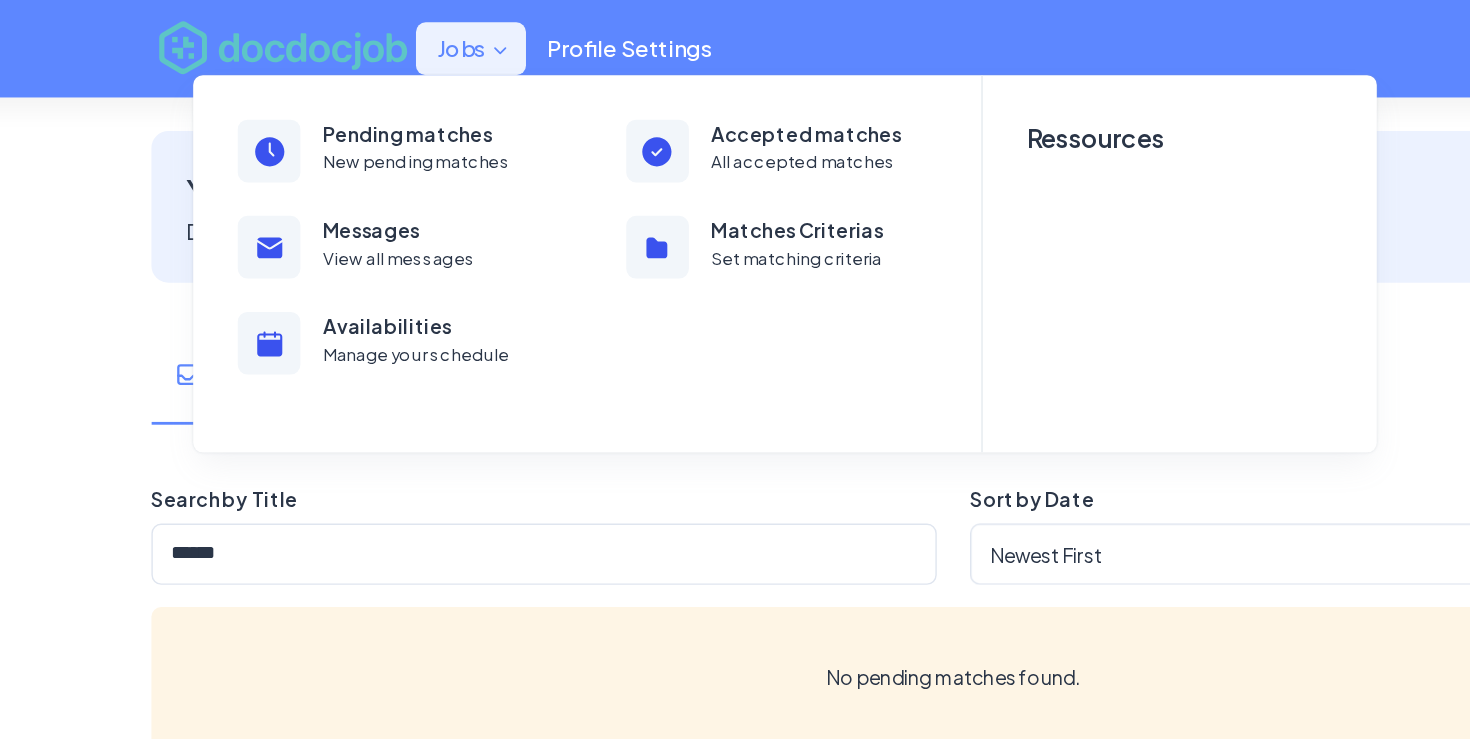 click at bounding box center (735, 369) 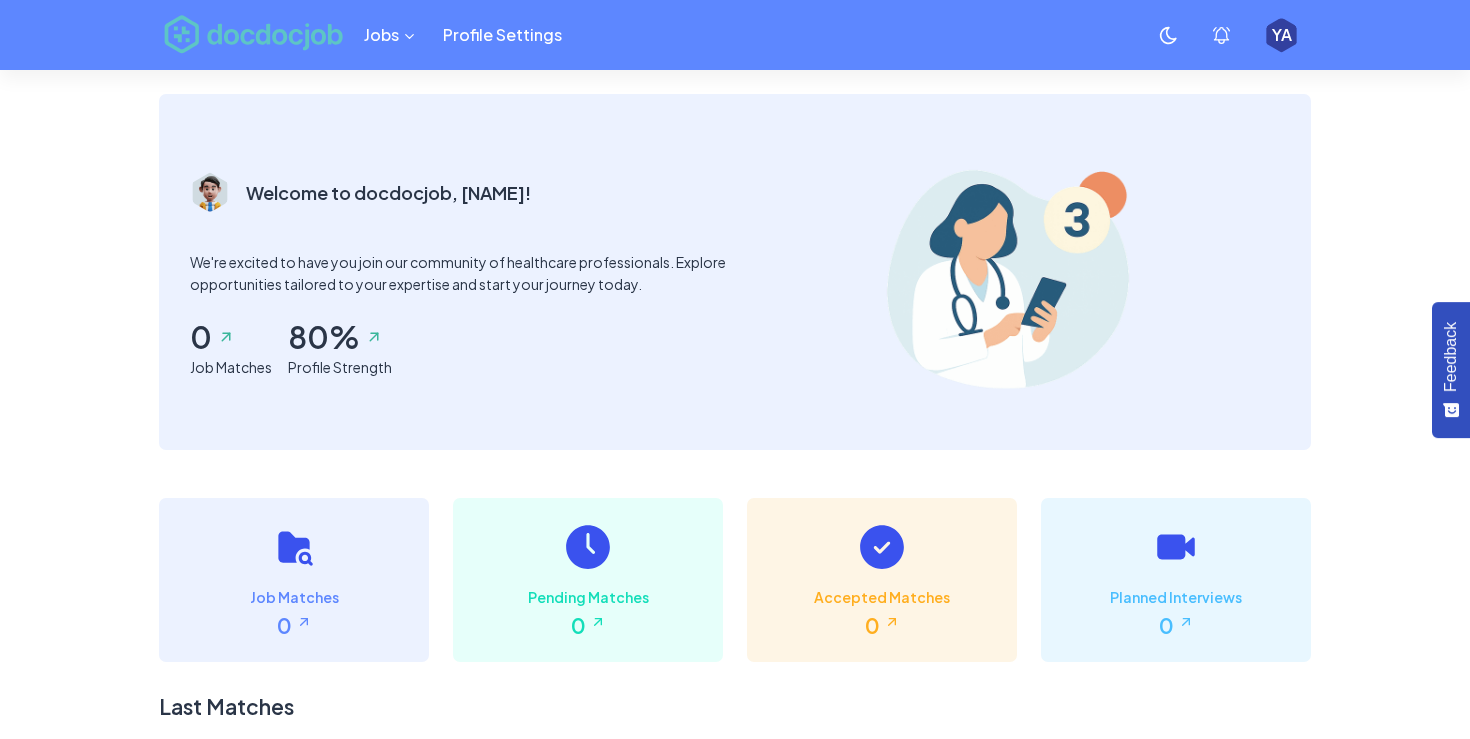 scroll, scrollTop: 0, scrollLeft: 0, axis: both 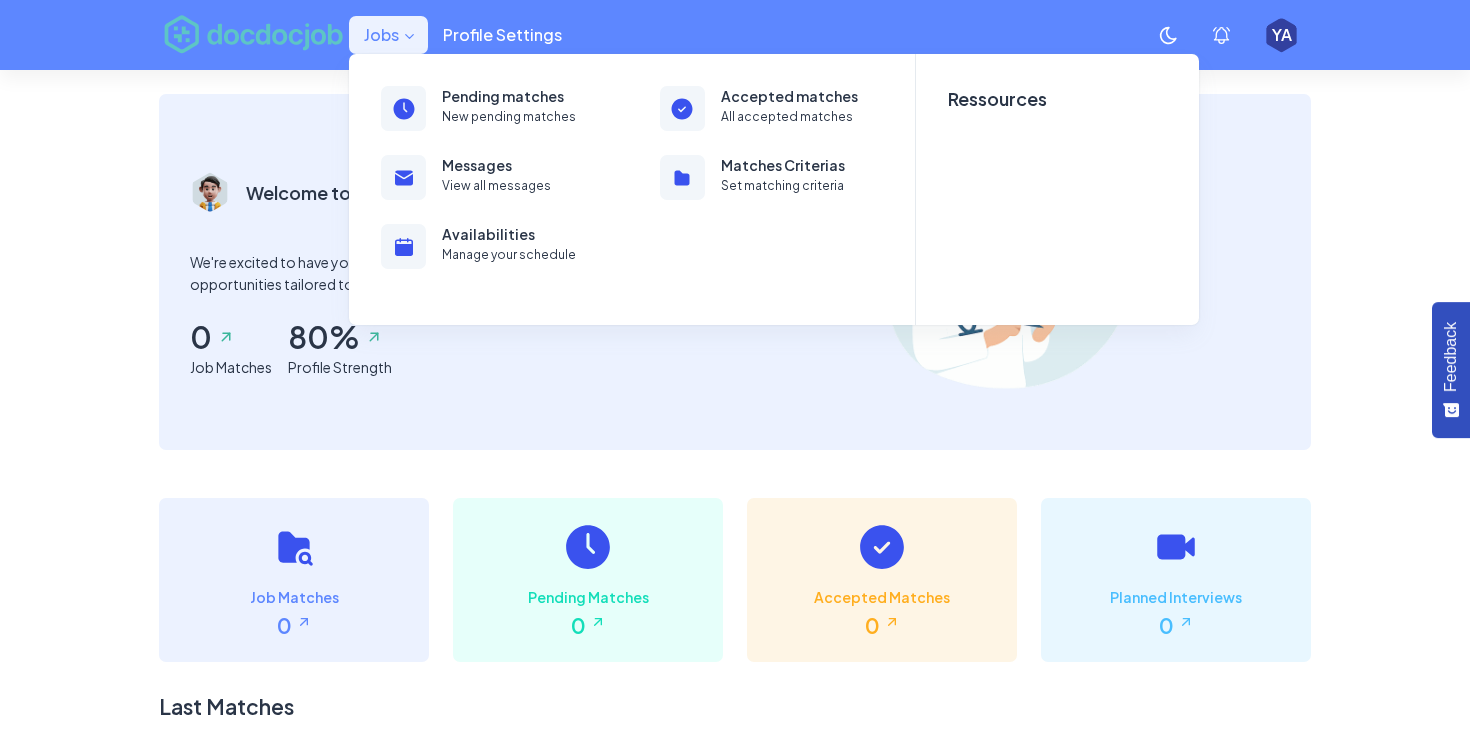 click on "Ressources" at bounding box center (1057, 99) 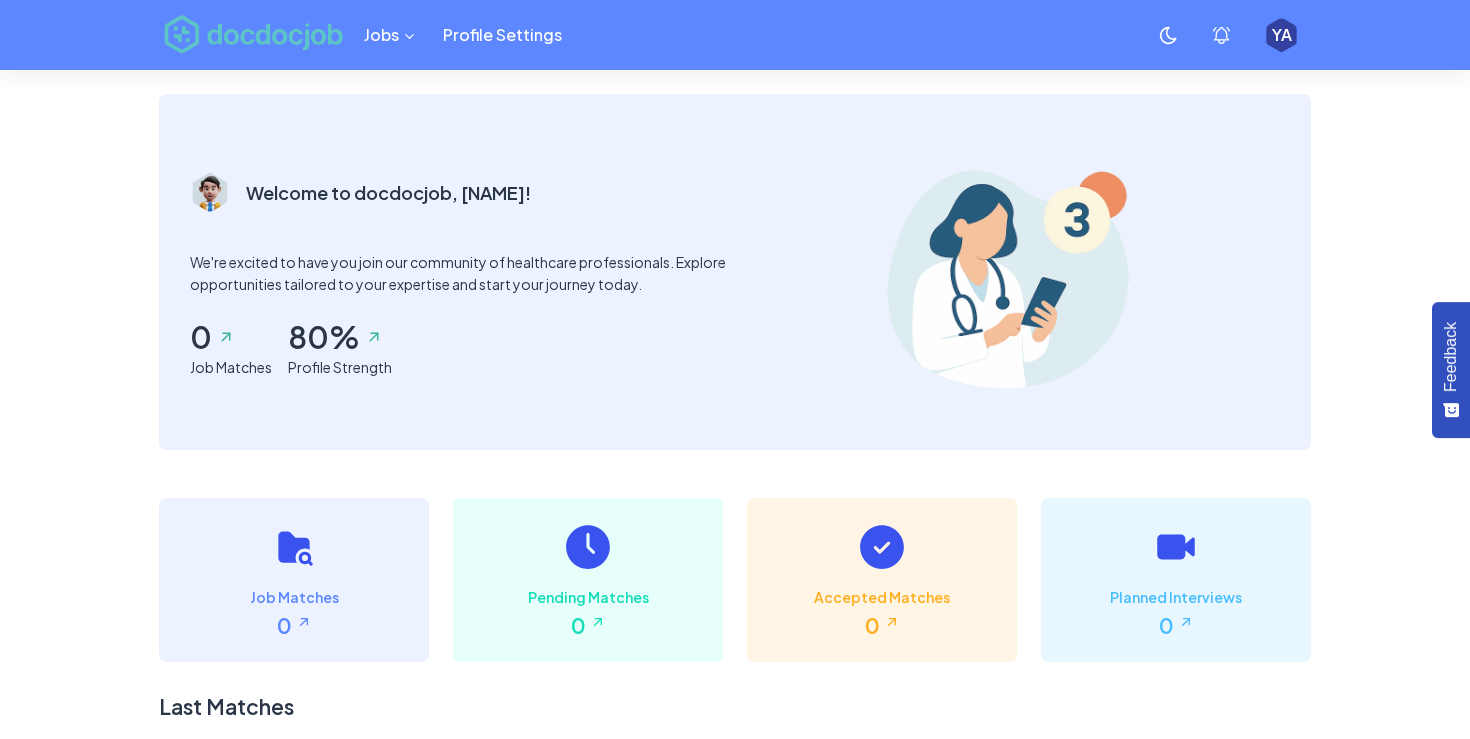 click at bounding box center (253, 35) 